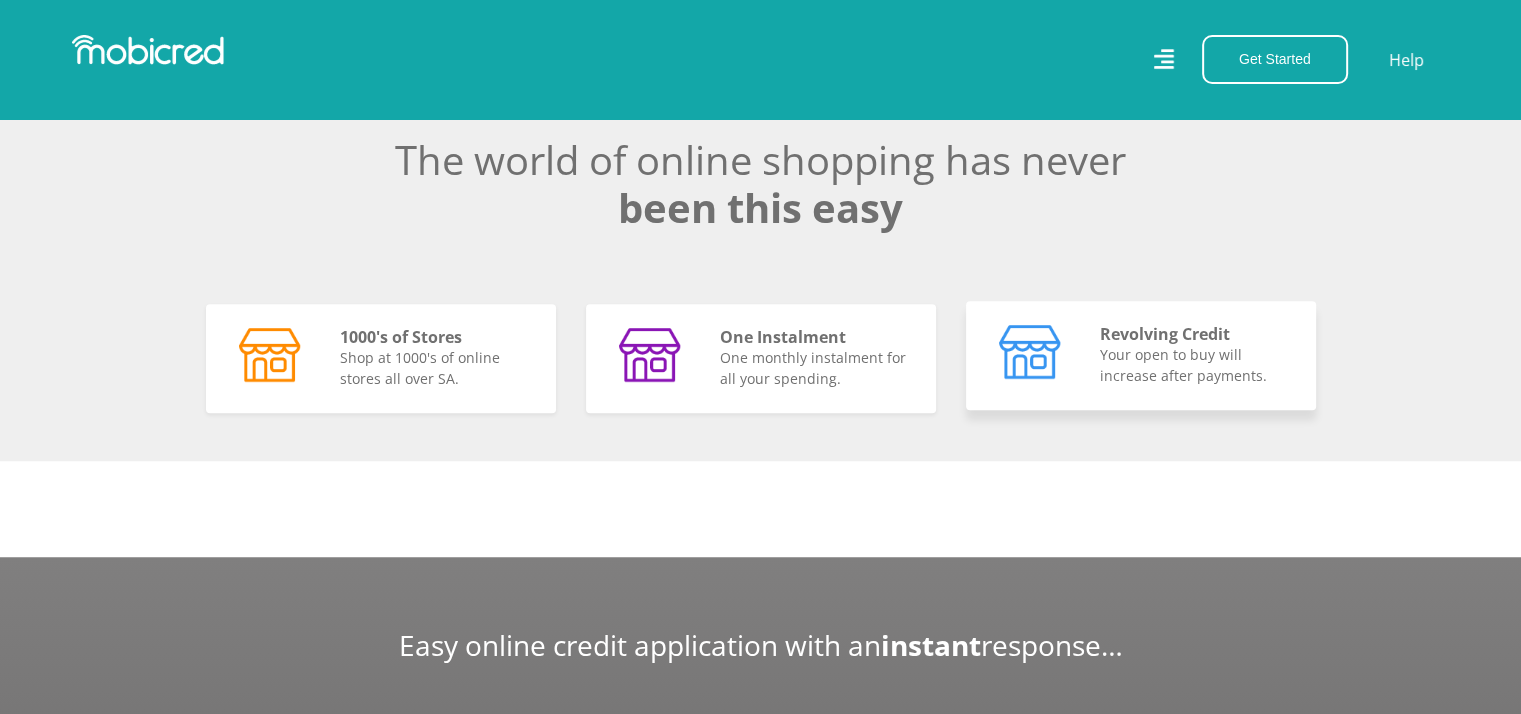 scroll, scrollTop: 1400, scrollLeft: 0, axis: vertical 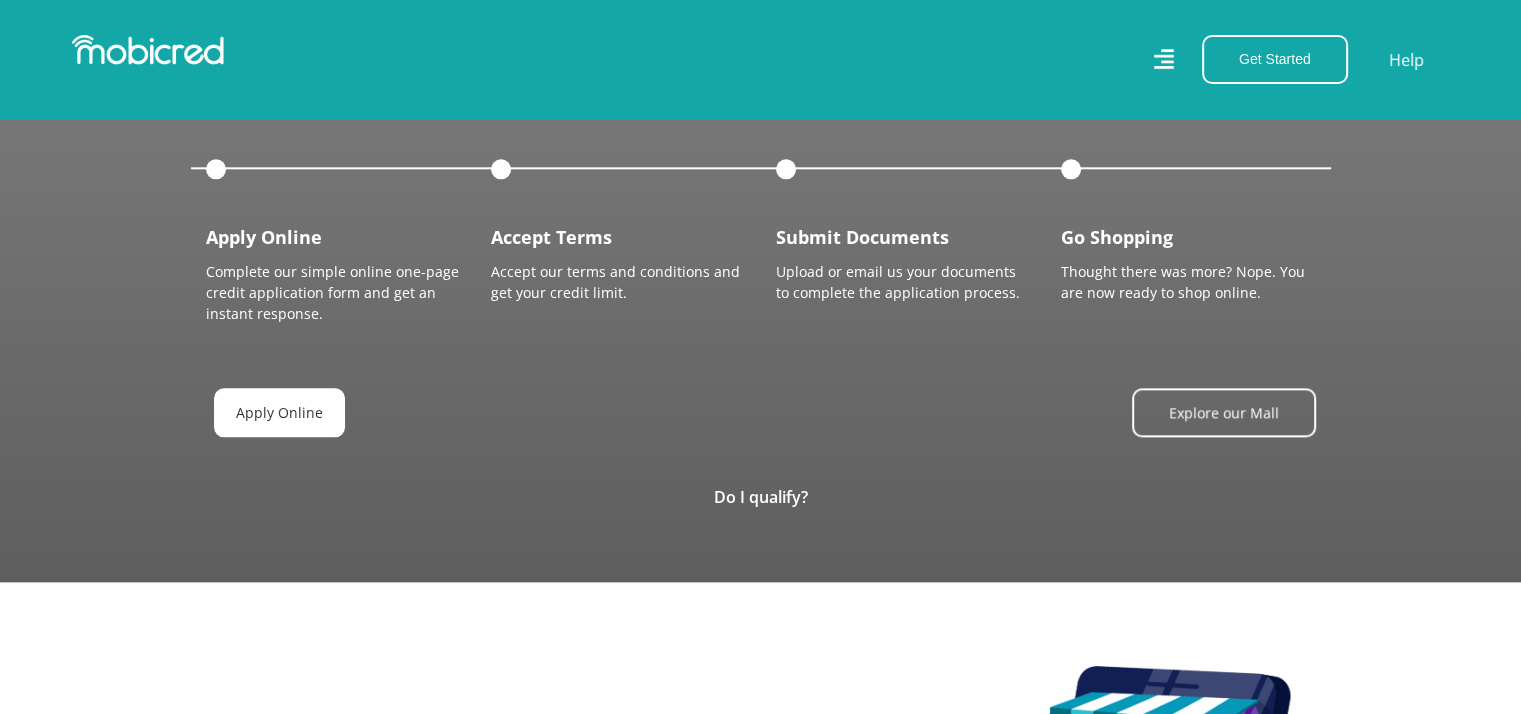 click on "Apply
Online" at bounding box center (279, 412) 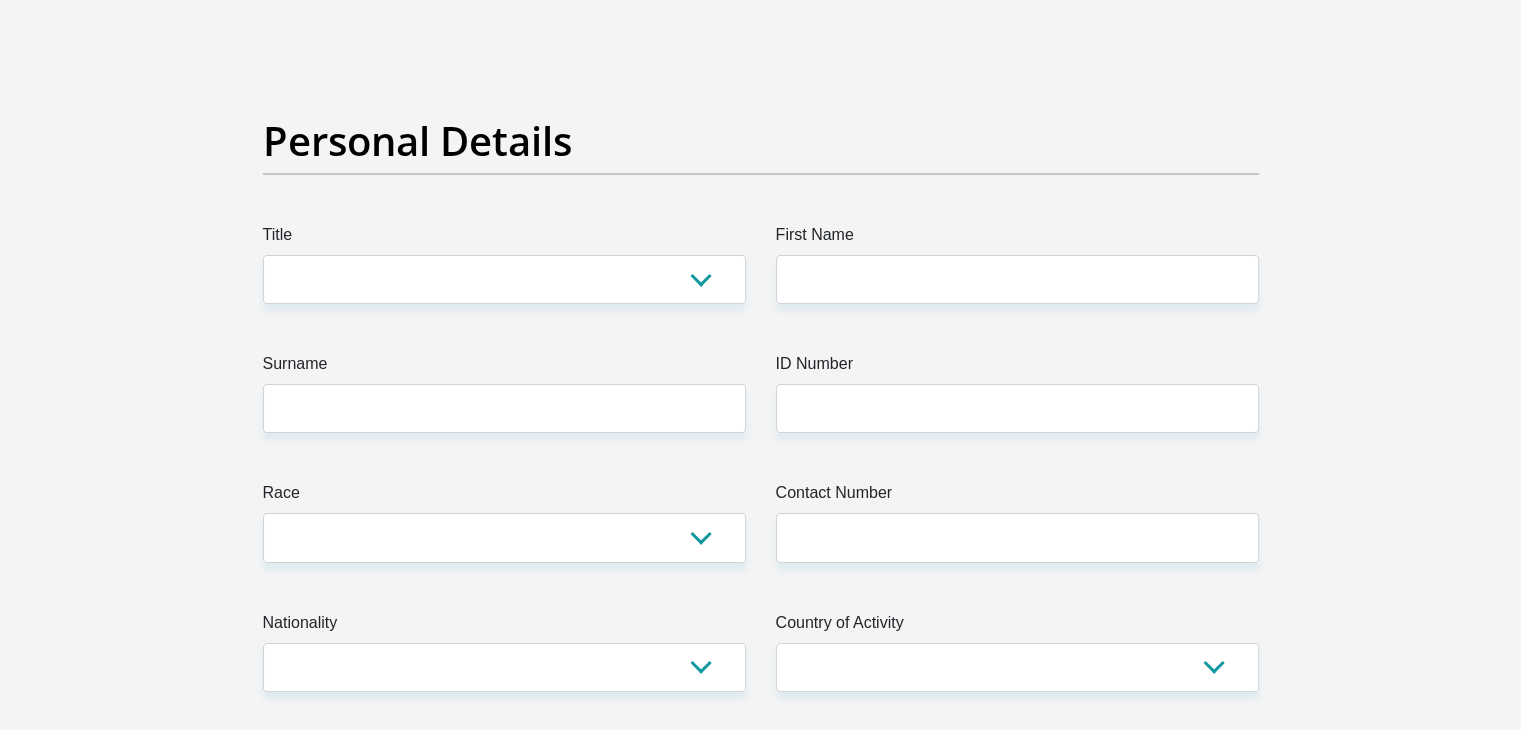 scroll, scrollTop: 0, scrollLeft: 0, axis: both 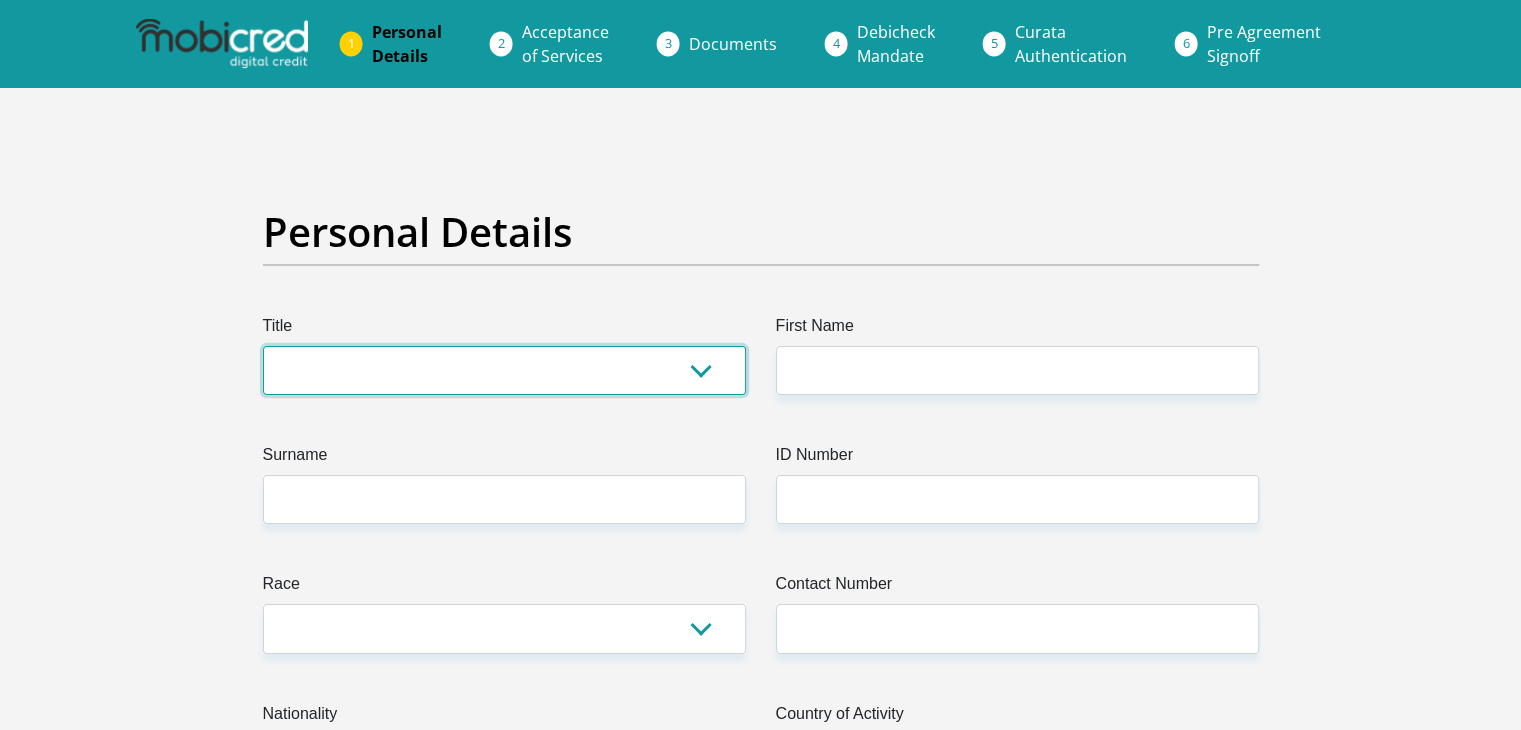 click on "Mr
Ms
Mrs
Dr
Other" at bounding box center [504, 370] 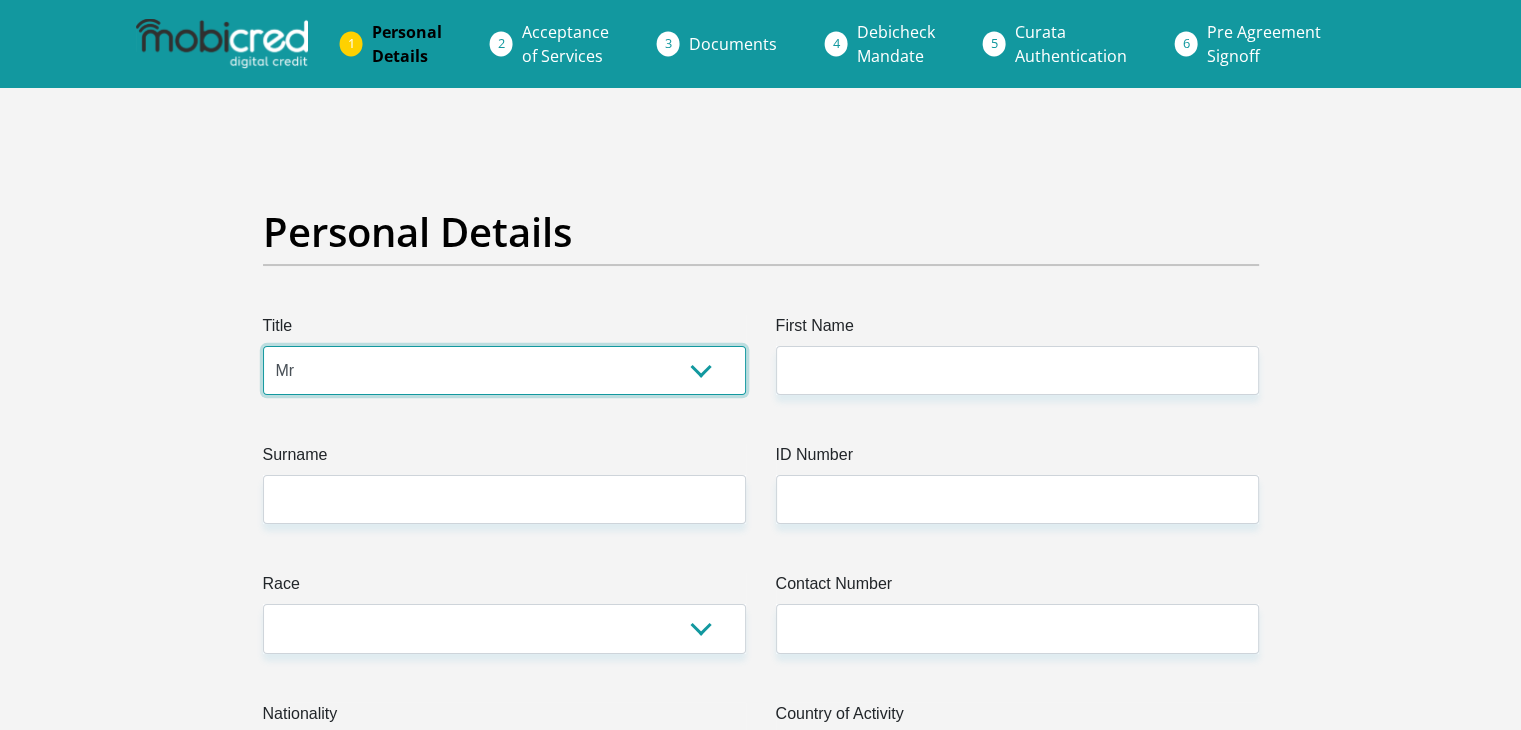 click on "Mr
Ms
Mrs
Dr
Other" at bounding box center [504, 370] 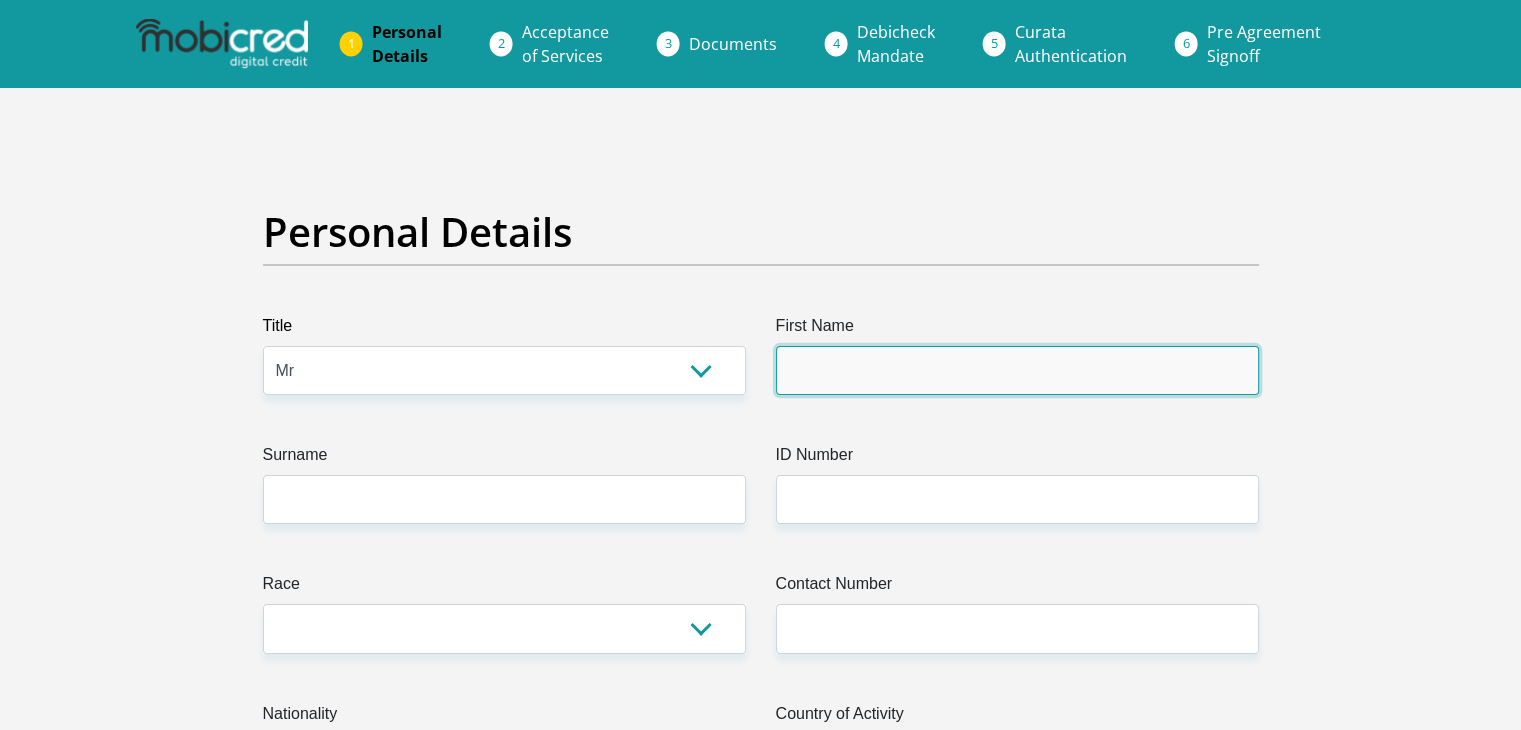 click on "First Name" at bounding box center (1017, 370) 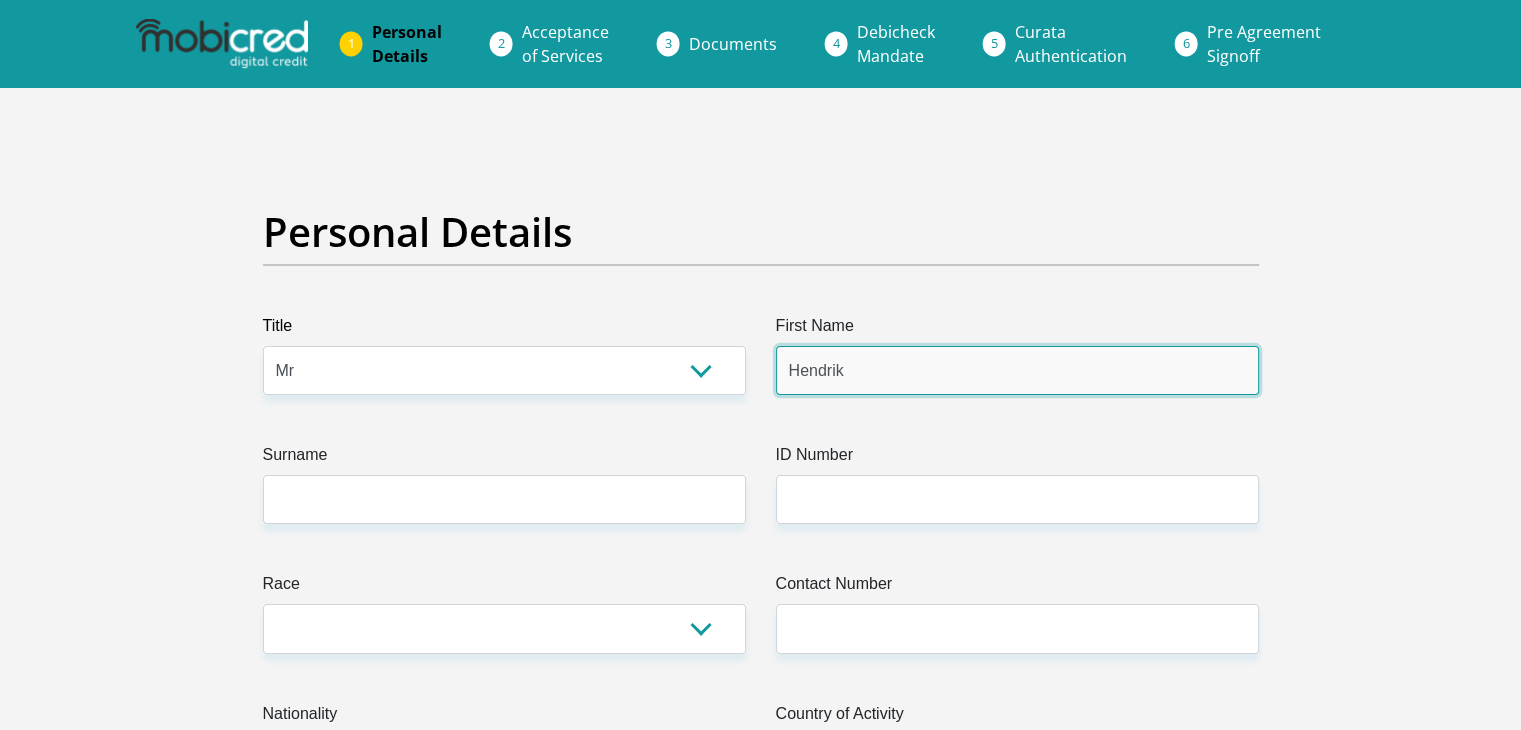 type on "Gagiano" 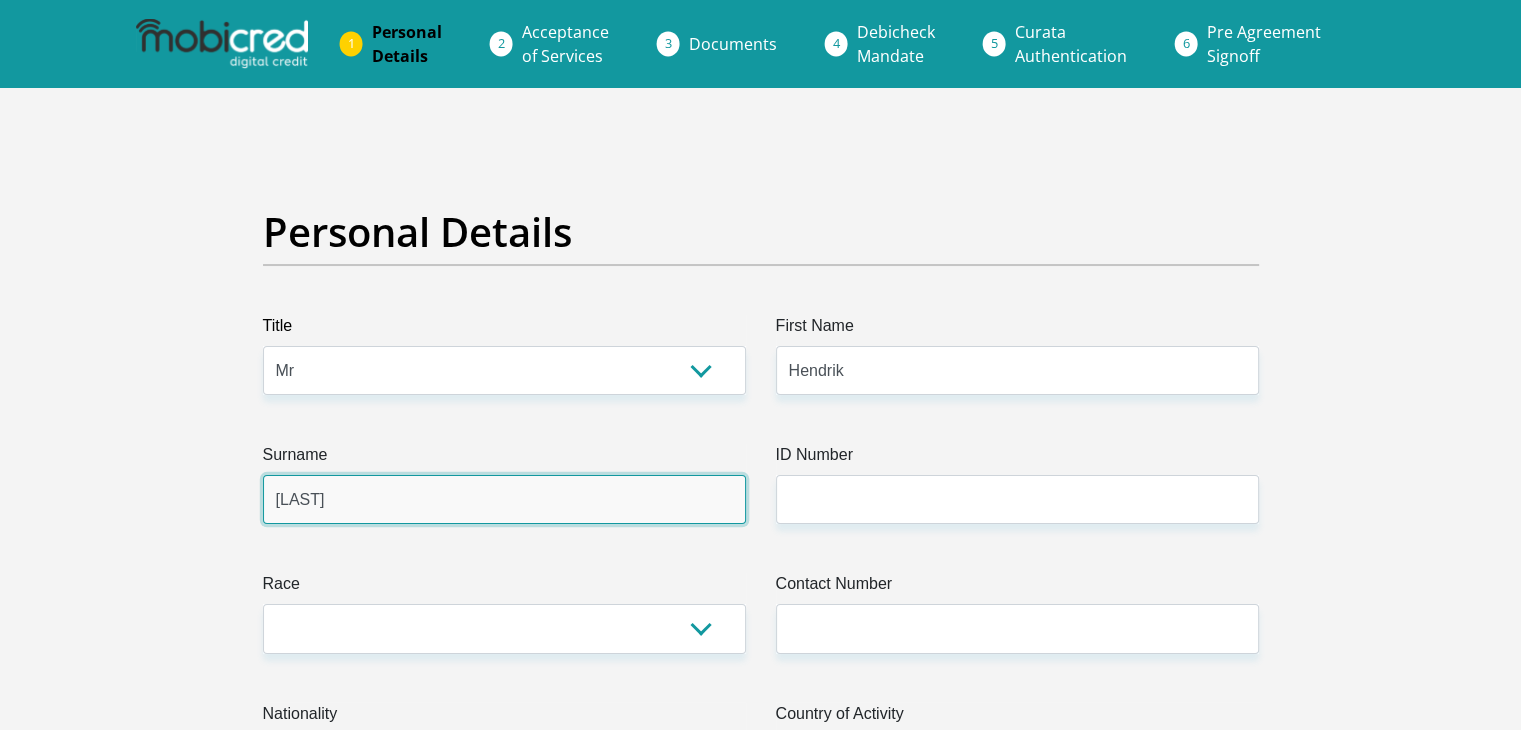 type on "0825751450" 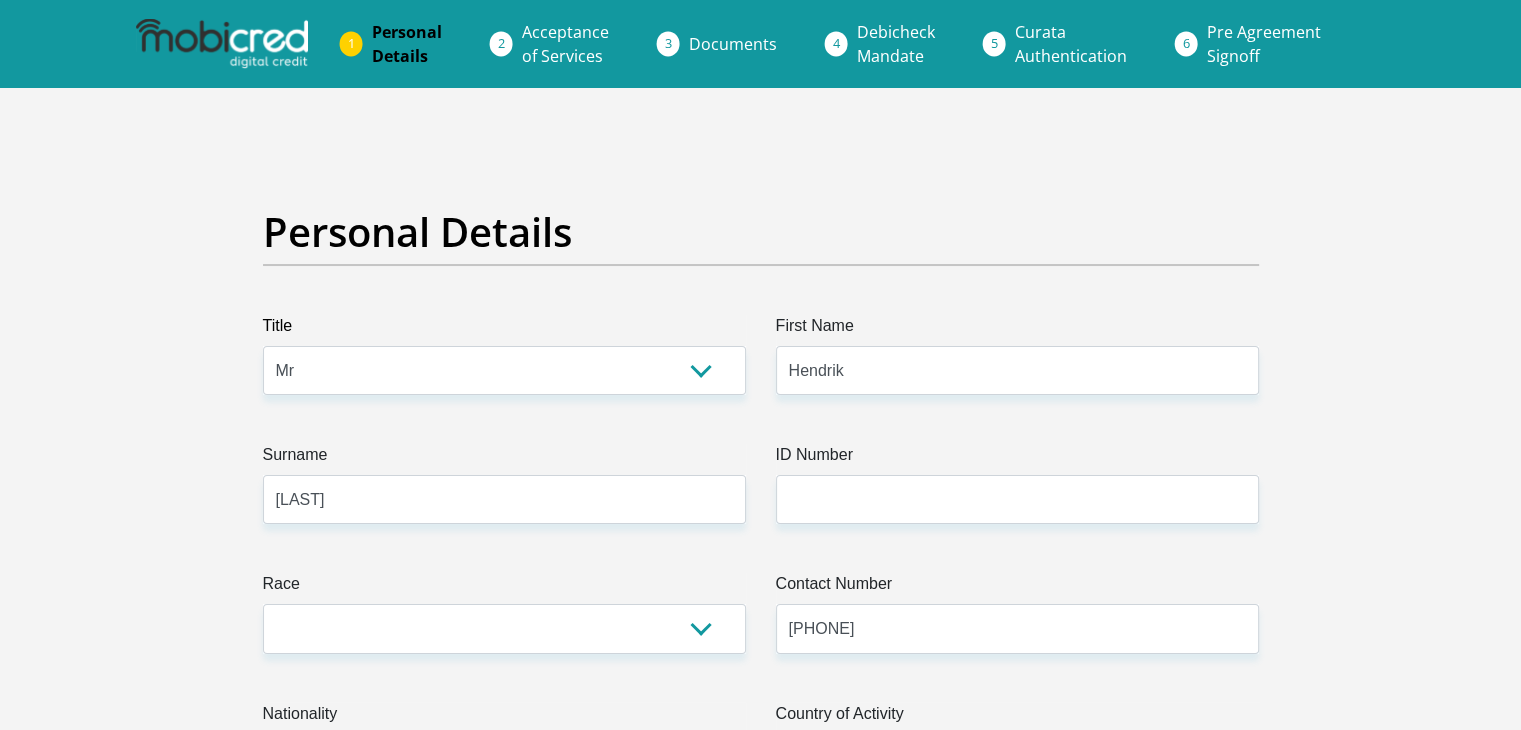 select on "ZAF" 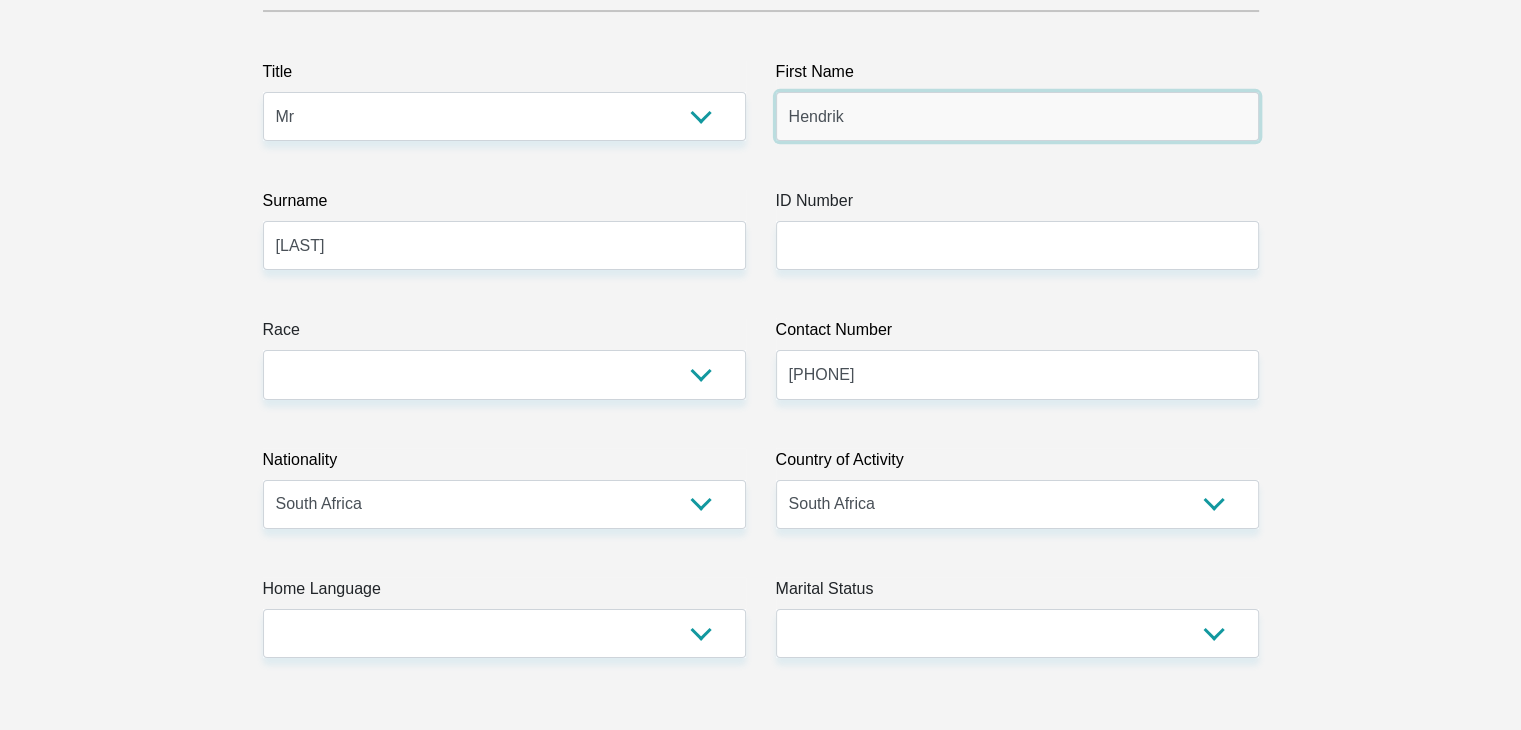 scroll, scrollTop: 300, scrollLeft: 0, axis: vertical 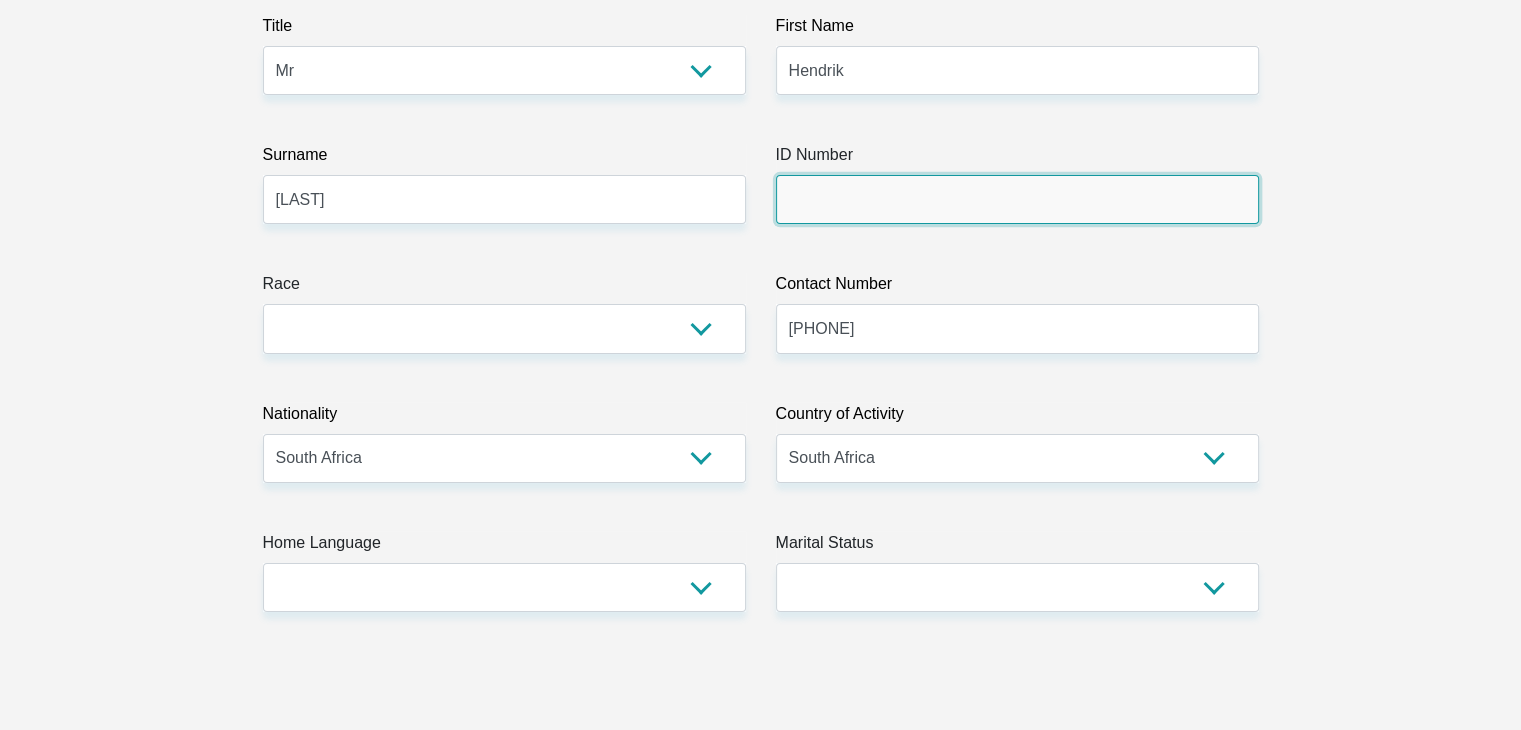 click on "ID Number" at bounding box center (1017, 199) 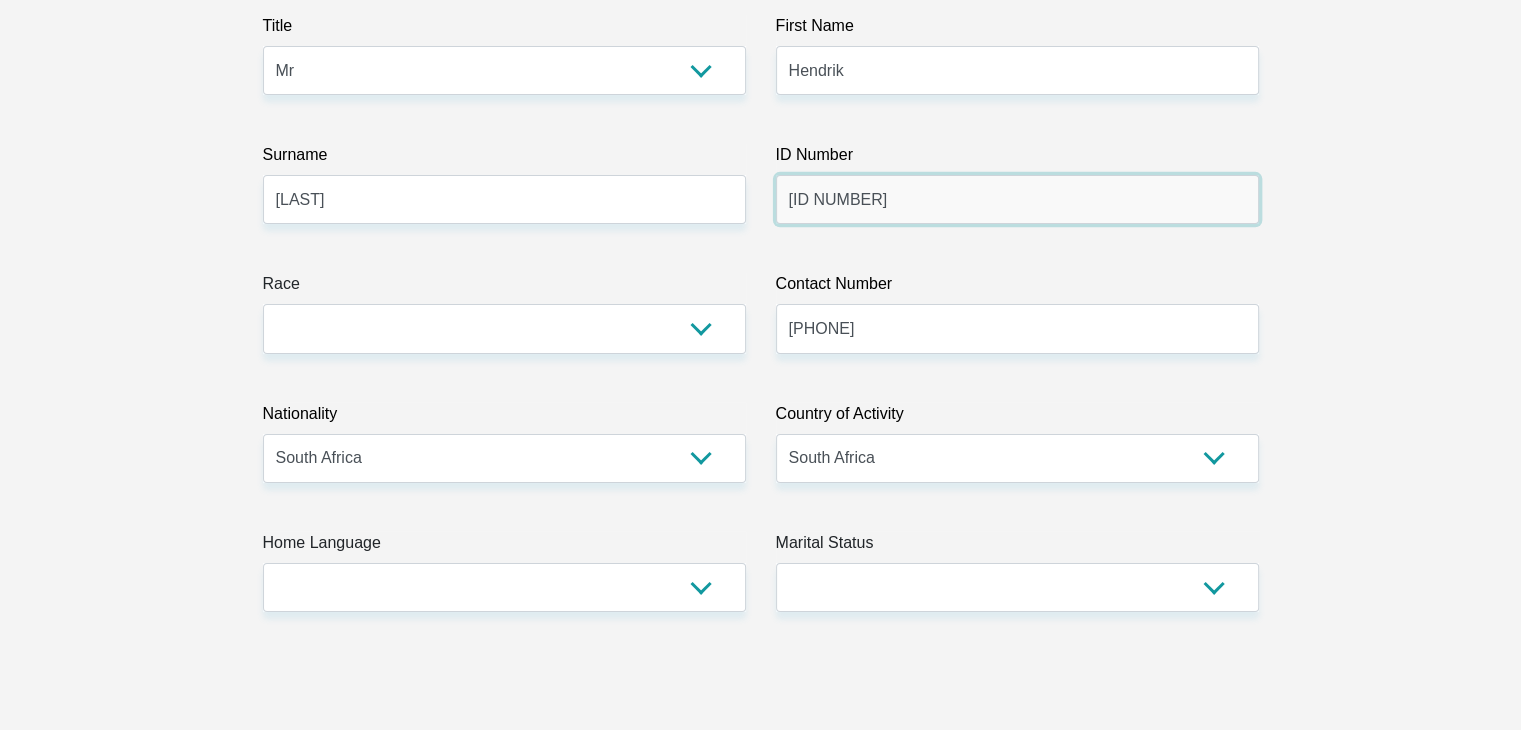 type on "6901245030088" 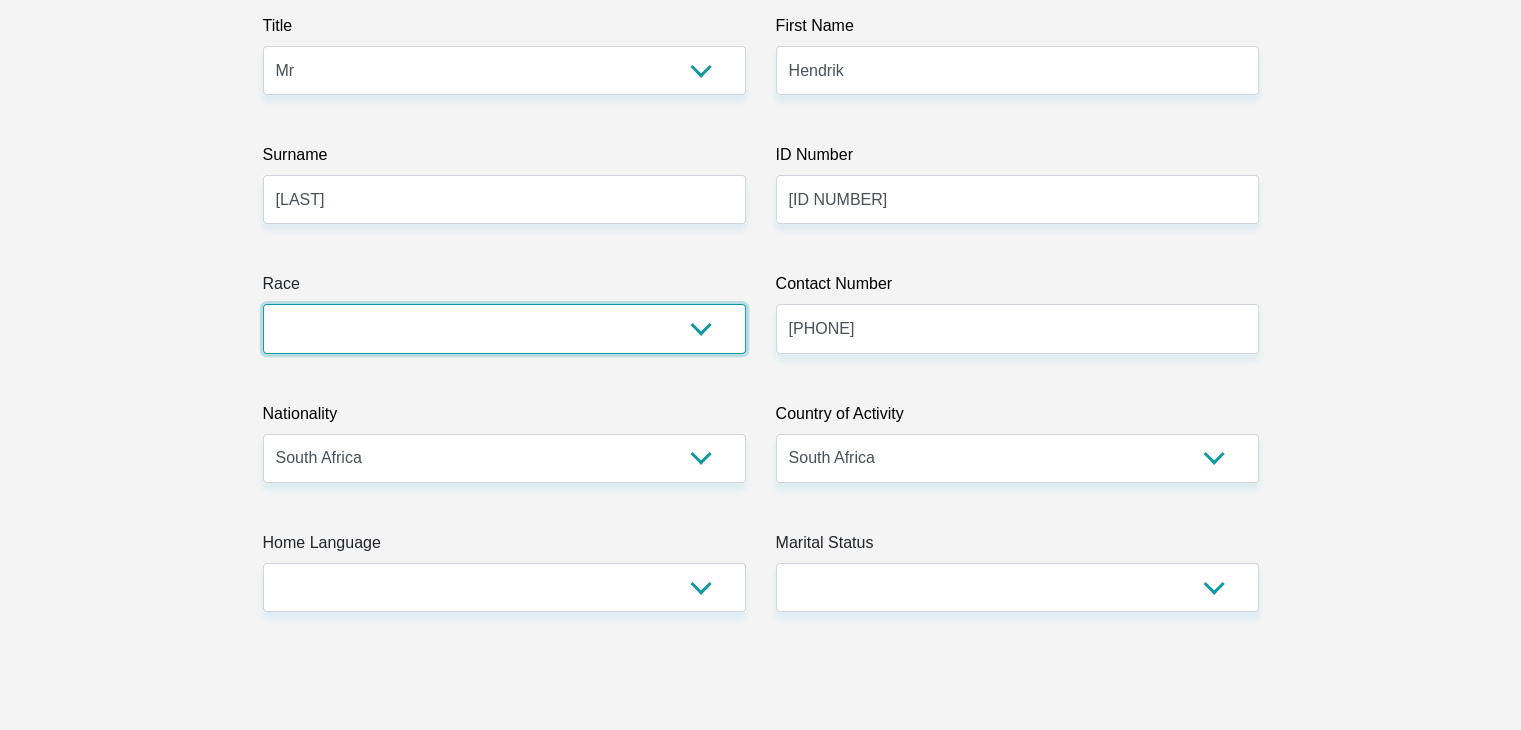 click on "Black
Coloured
Indian
White
Other" at bounding box center (504, 328) 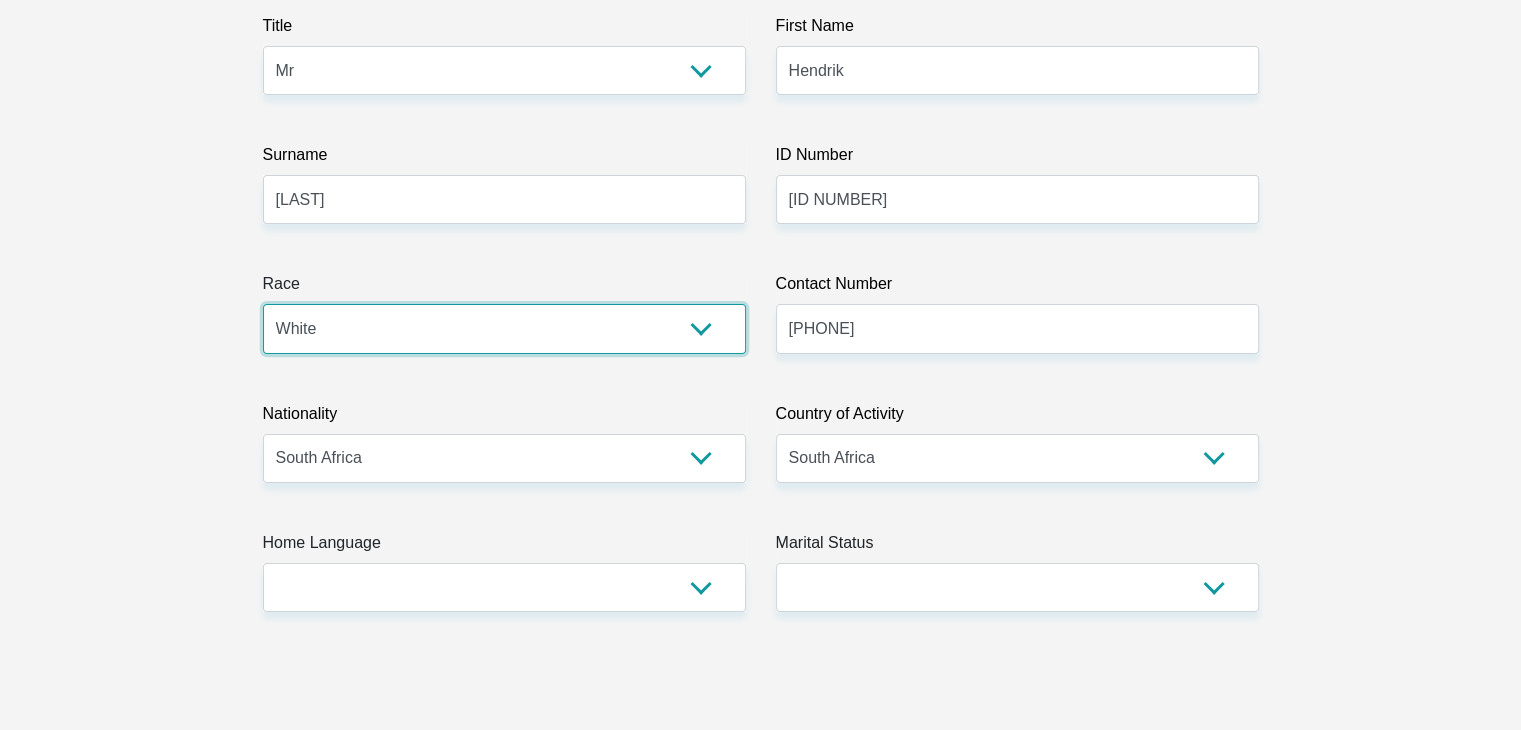 click on "Black
Coloured
Indian
White
Other" at bounding box center (504, 328) 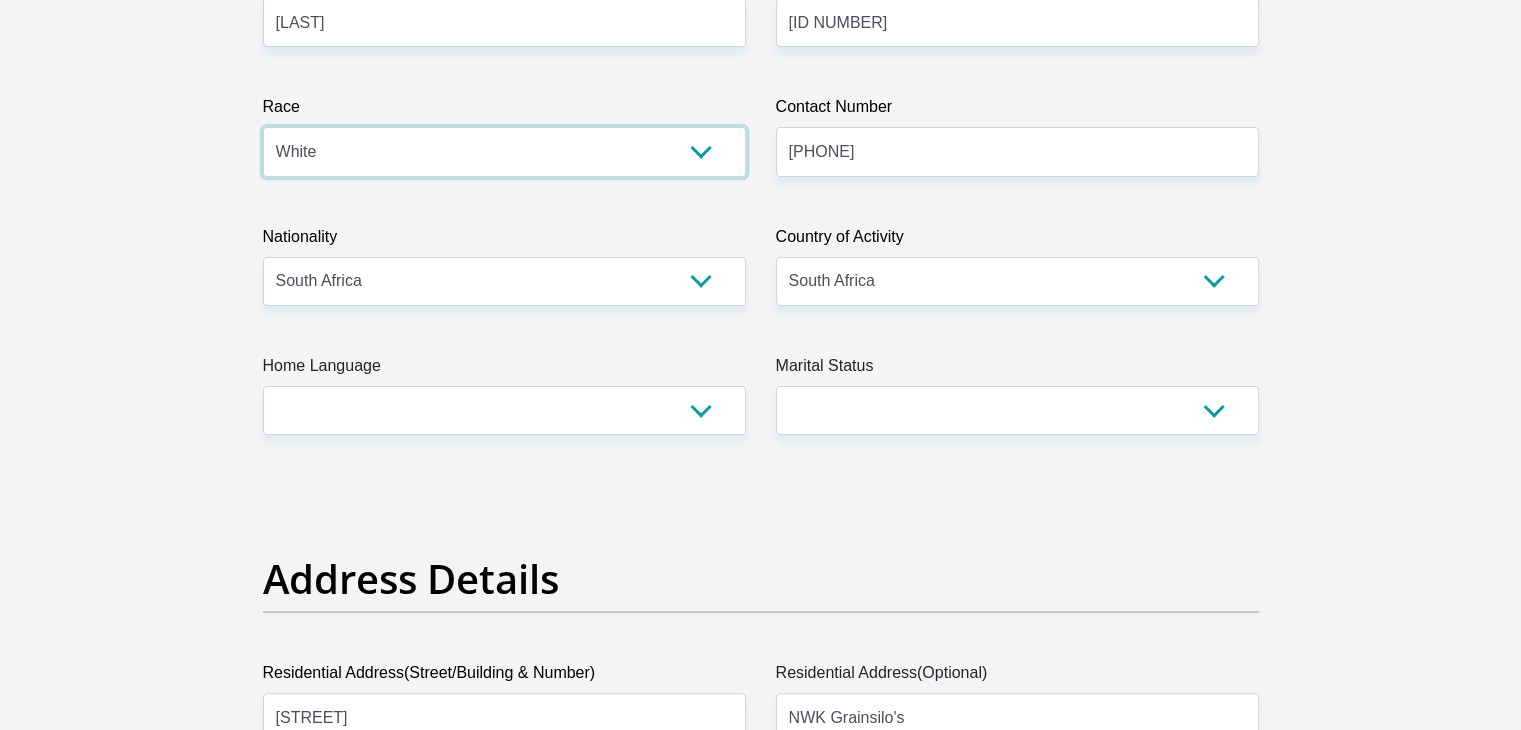 scroll, scrollTop: 500, scrollLeft: 0, axis: vertical 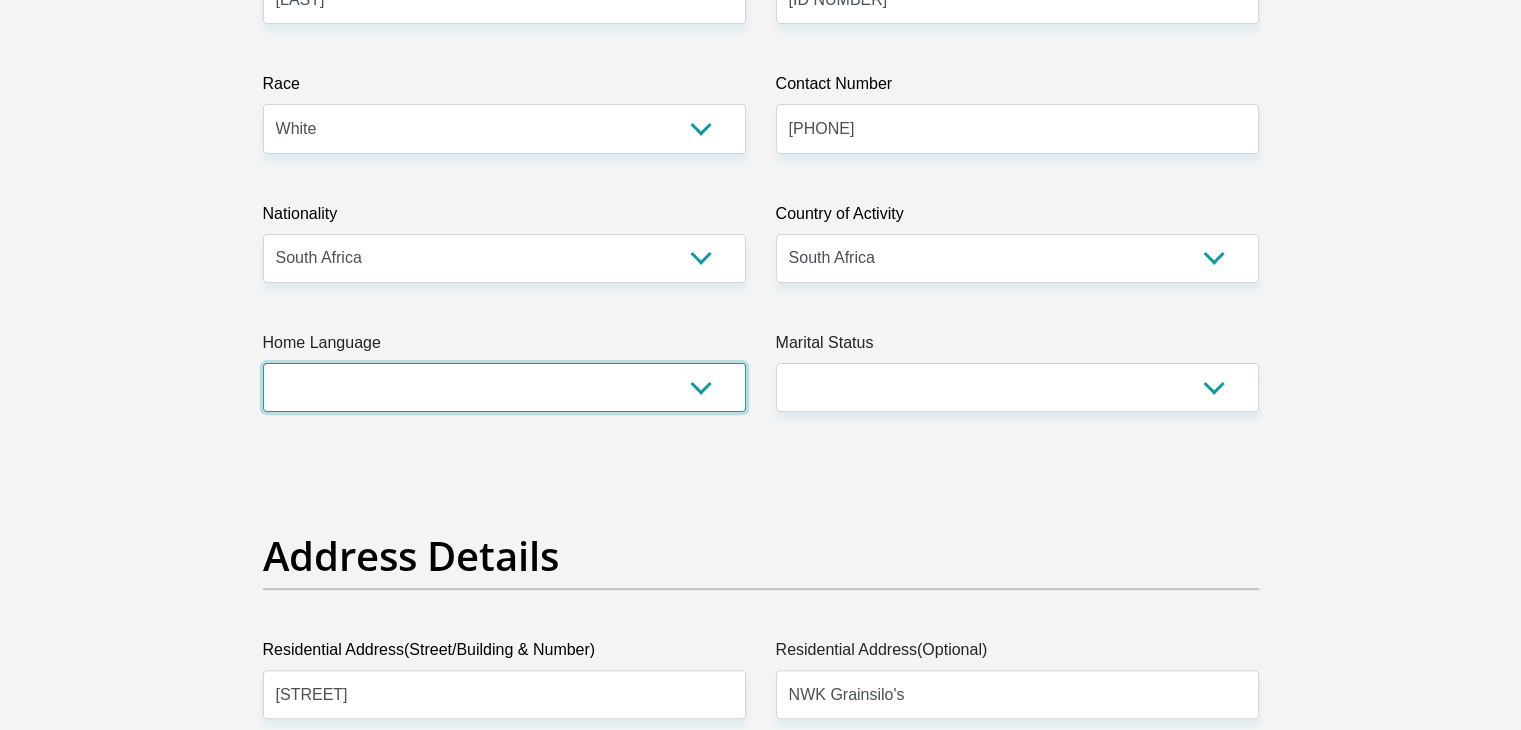 click on "Afrikaans
English
Sepedi
South Ndebele
Southern Sotho
Swati
Tsonga
Tswana
Venda
Xhosa
Zulu
Other" at bounding box center (504, 387) 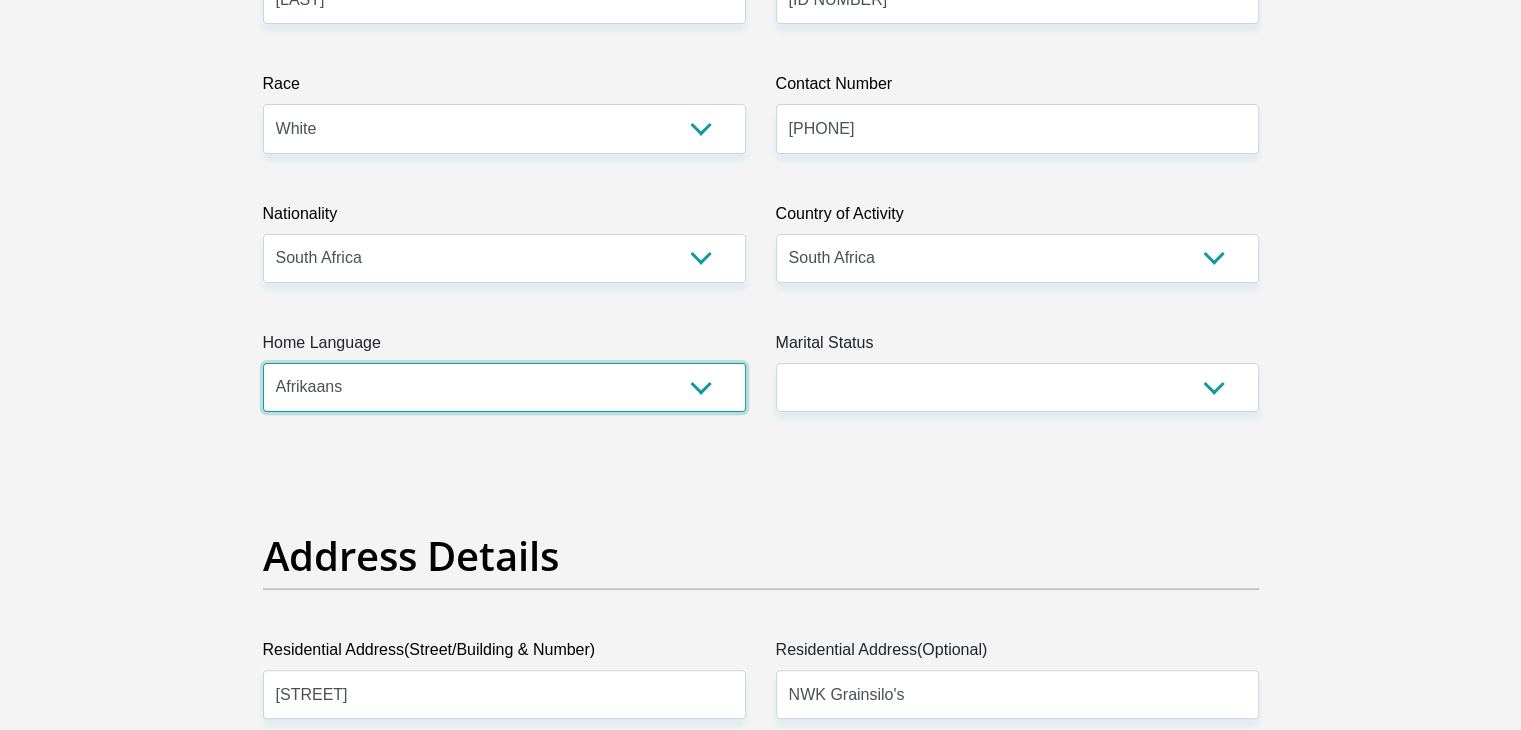 click on "Afrikaans
English
Sepedi
South Ndebele
Southern Sotho
Swati
Tsonga
Tswana
Venda
Xhosa
Zulu
Other" at bounding box center (504, 387) 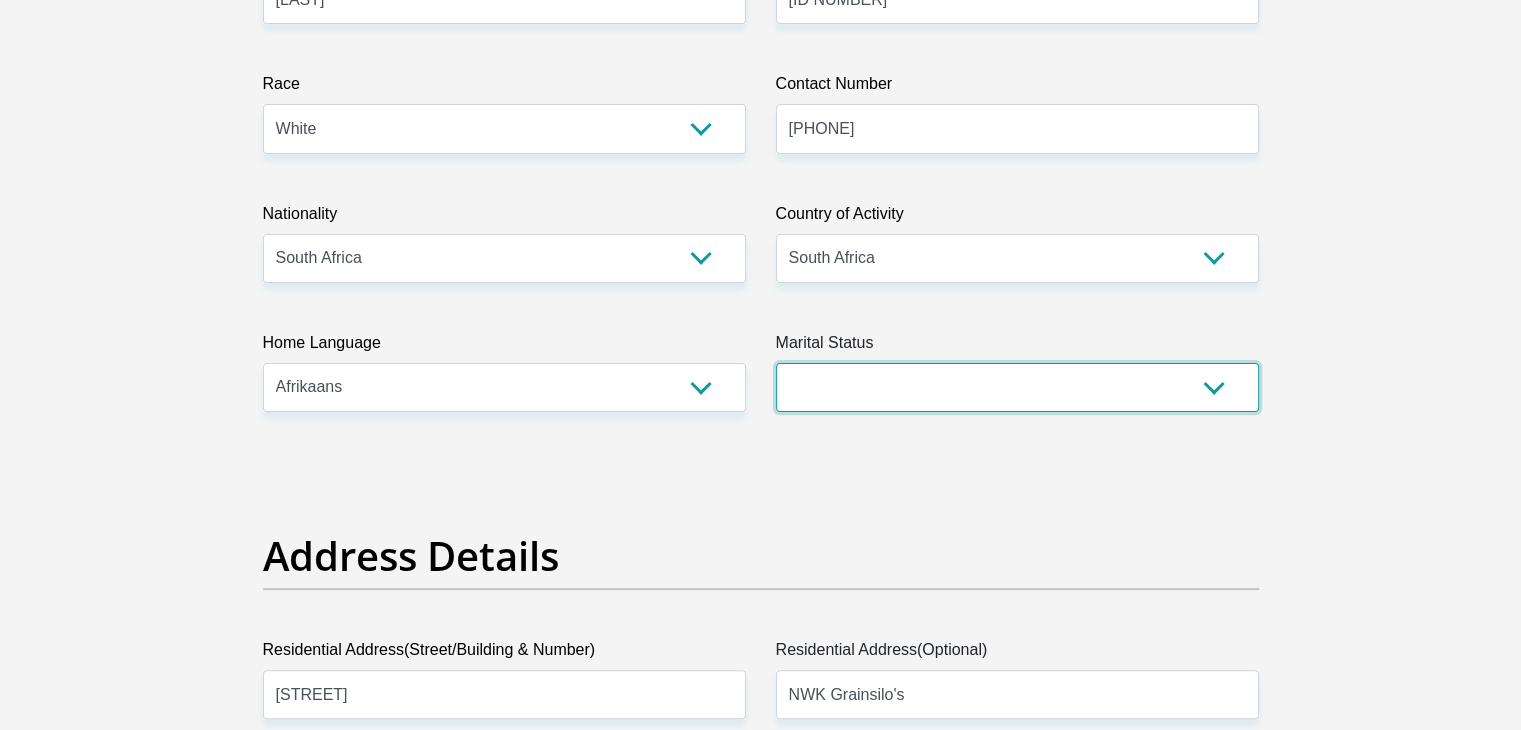 click on "Married ANC
Single
Divorced
Widowed
Married COP or Customary Law" at bounding box center [1017, 387] 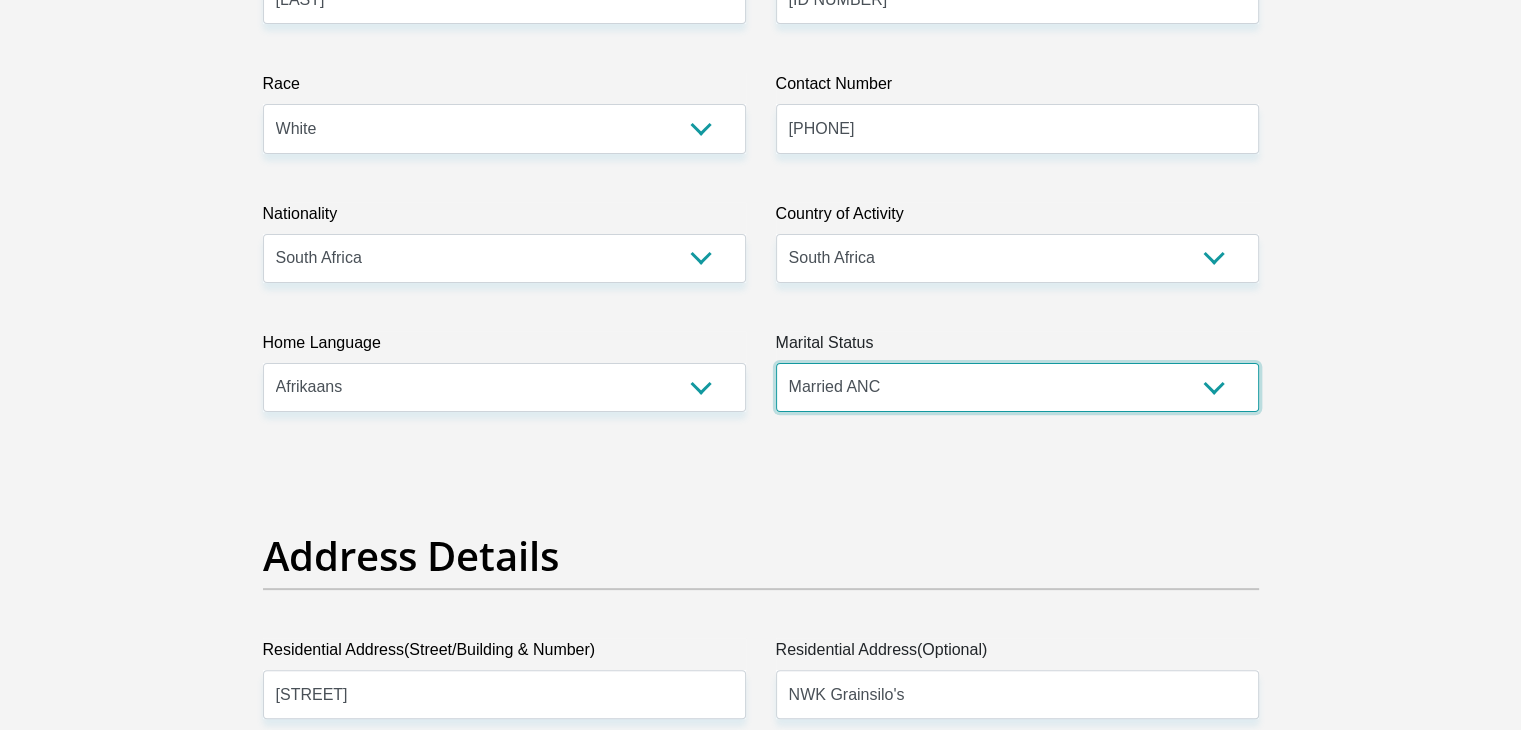 click on "Married ANC
Single
Divorced
Widowed
Married COP or Customary Law" at bounding box center (1017, 387) 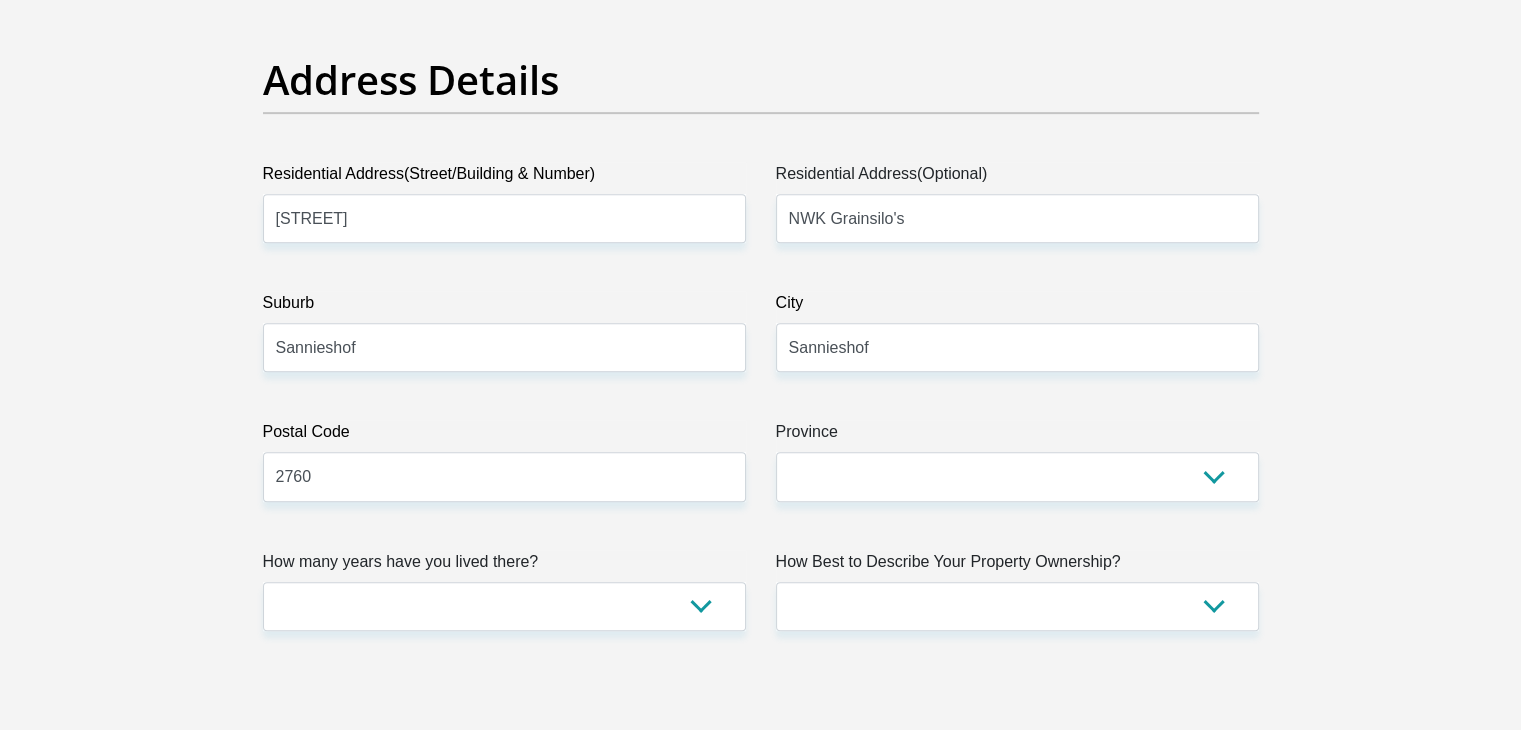 scroll, scrollTop: 1100, scrollLeft: 0, axis: vertical 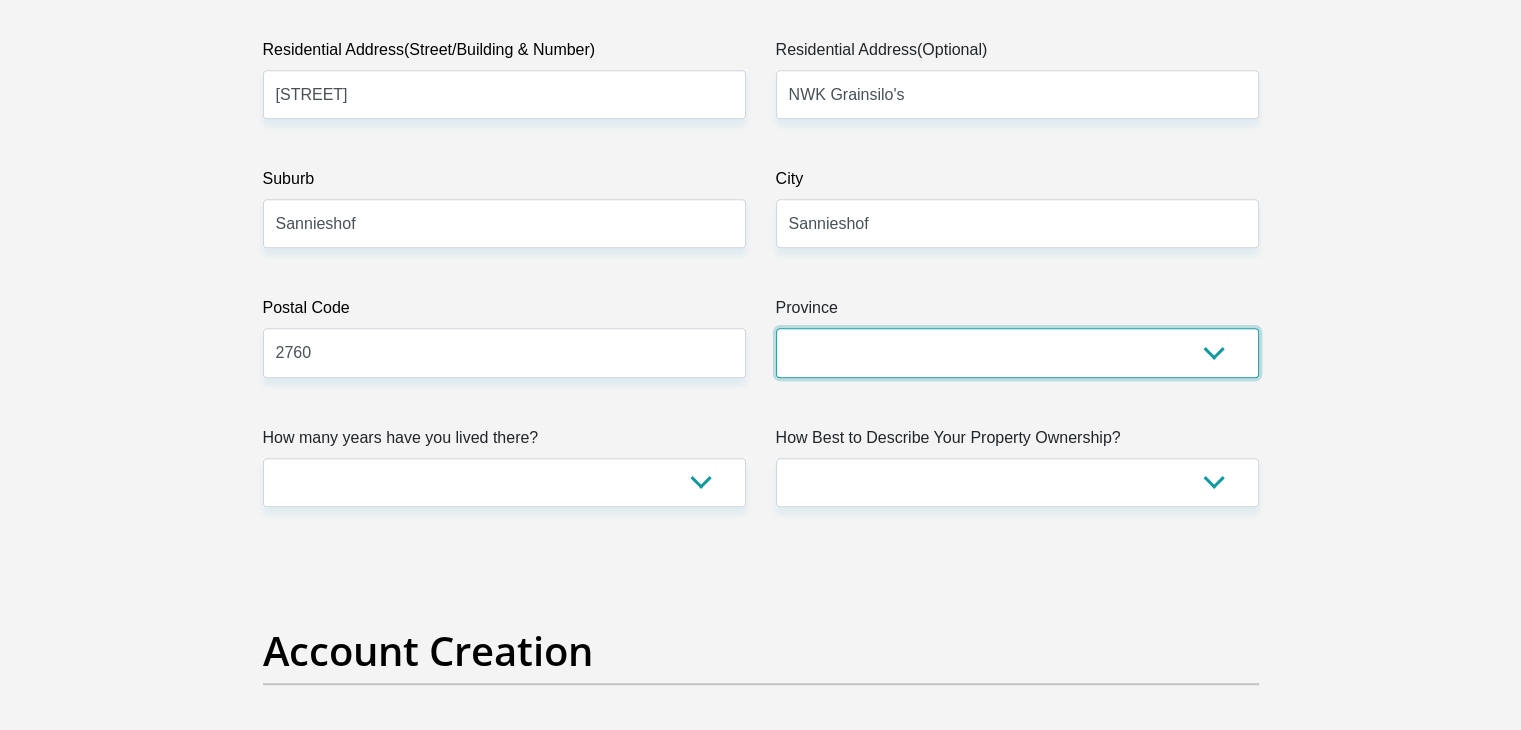 click on "Eastern Cape
Free State
Gauteng
KwaZulu-Natal
Limpopo
Mpumalanga
Northern Cape
North West
Western Cape" at bounding box center (1017, 352) 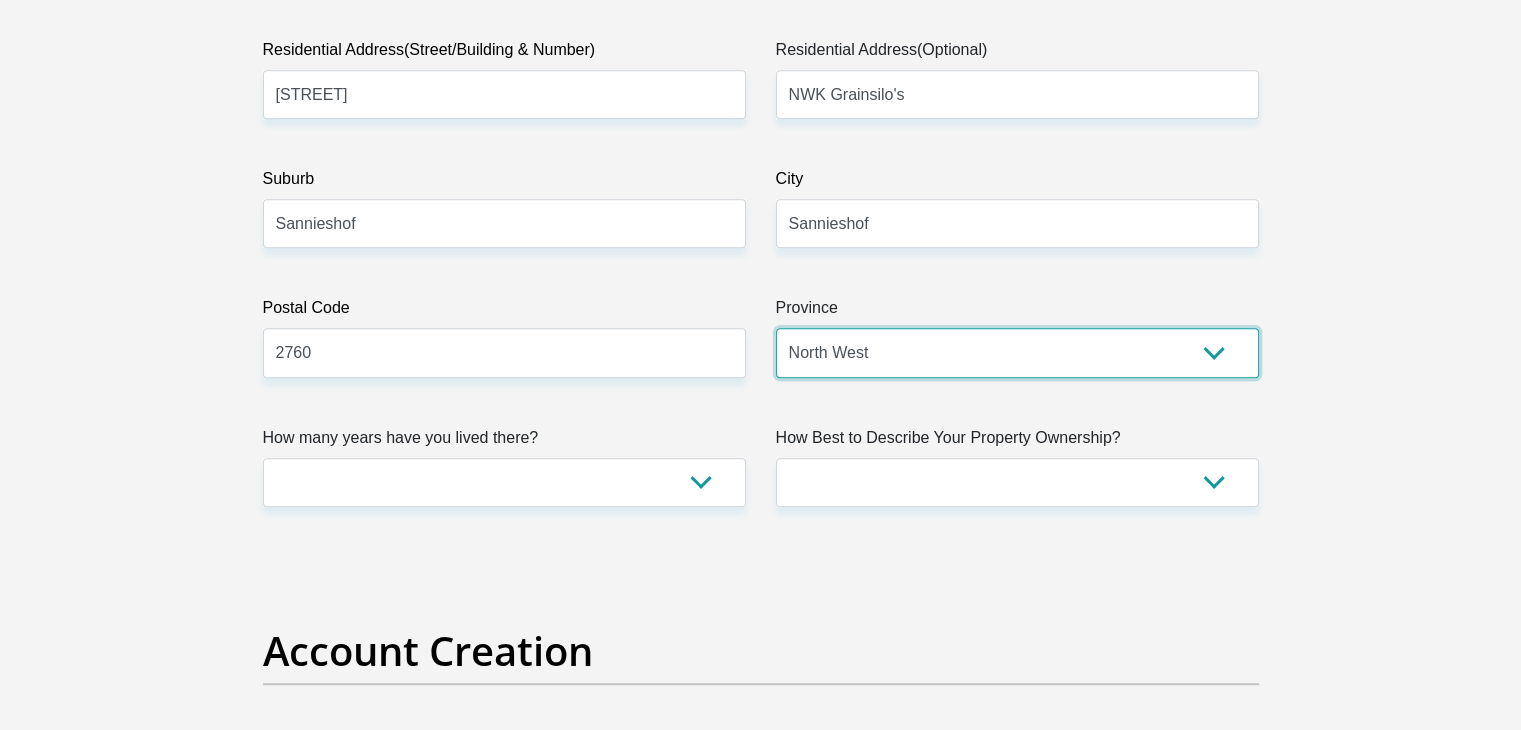 click on "Eastern Cape
Free State
Gauteng
KwaZulu-Natal
Limpopo
Mpumalanga
Northern Cape
North West
Western Cape" at bounding box center [1017, 352] 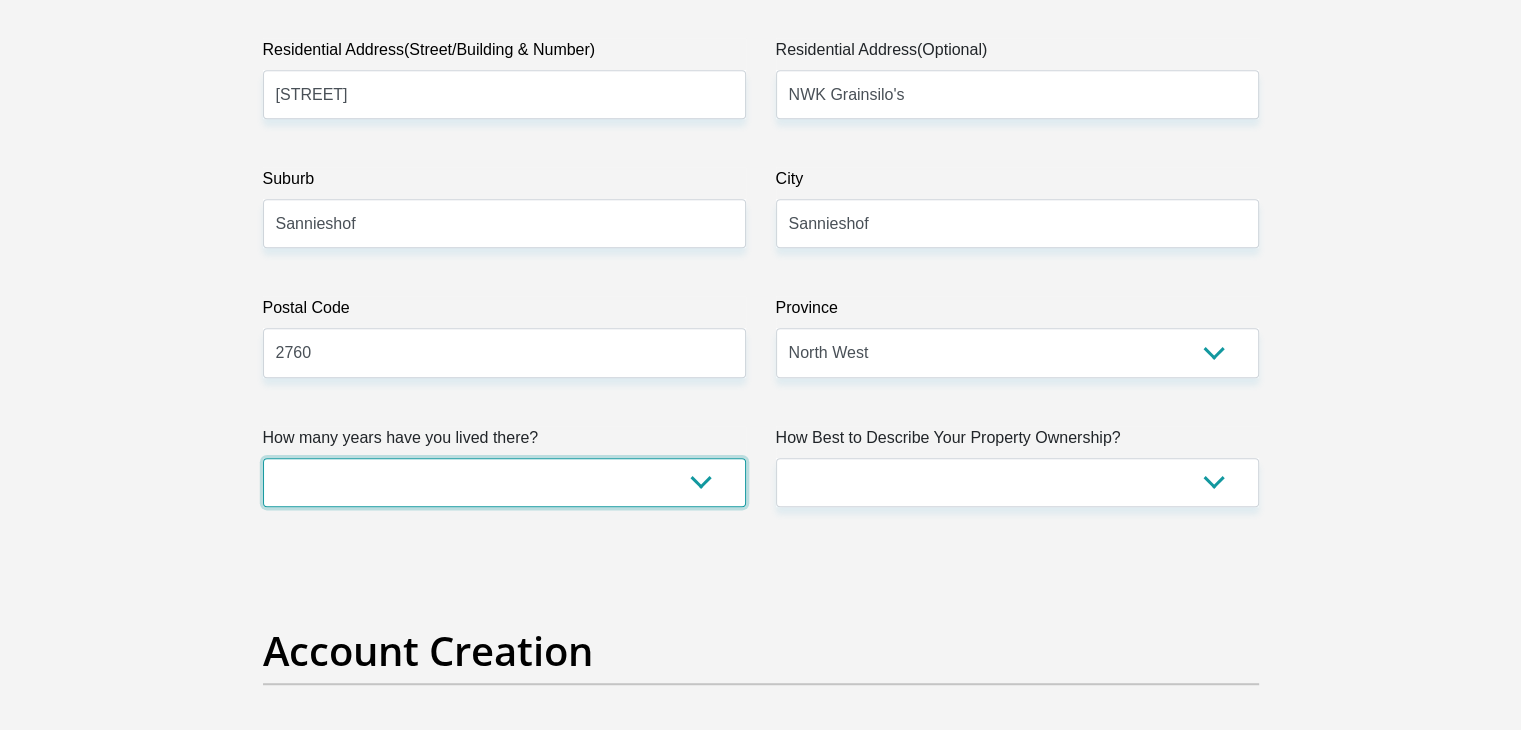 click on "less than 1 year
1-3 years
3-5 years
5+ years" at bounding box center (504, 482) 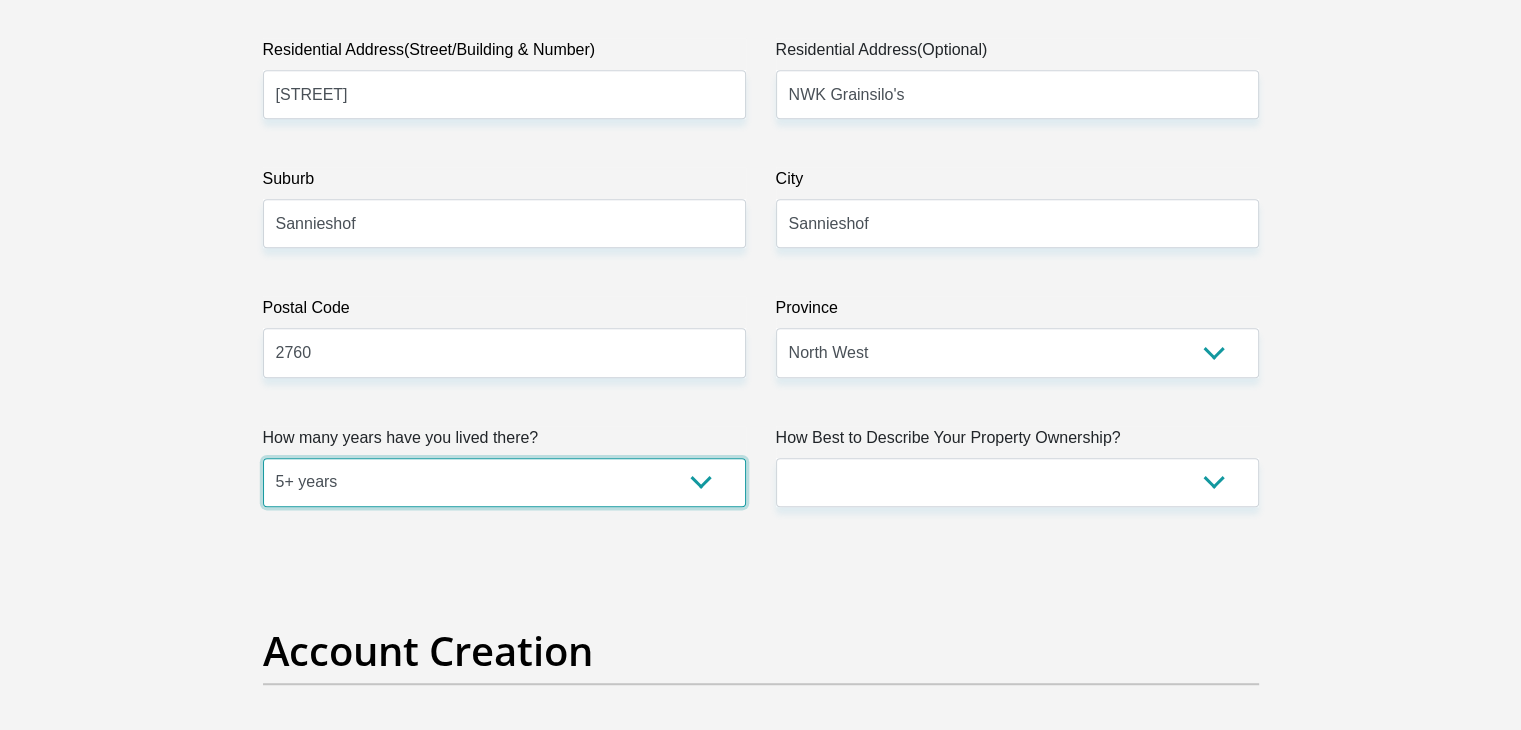 click on "less than 1 year
1-3 years
3-5 years
5+ years" at bounding box center [504, 482] 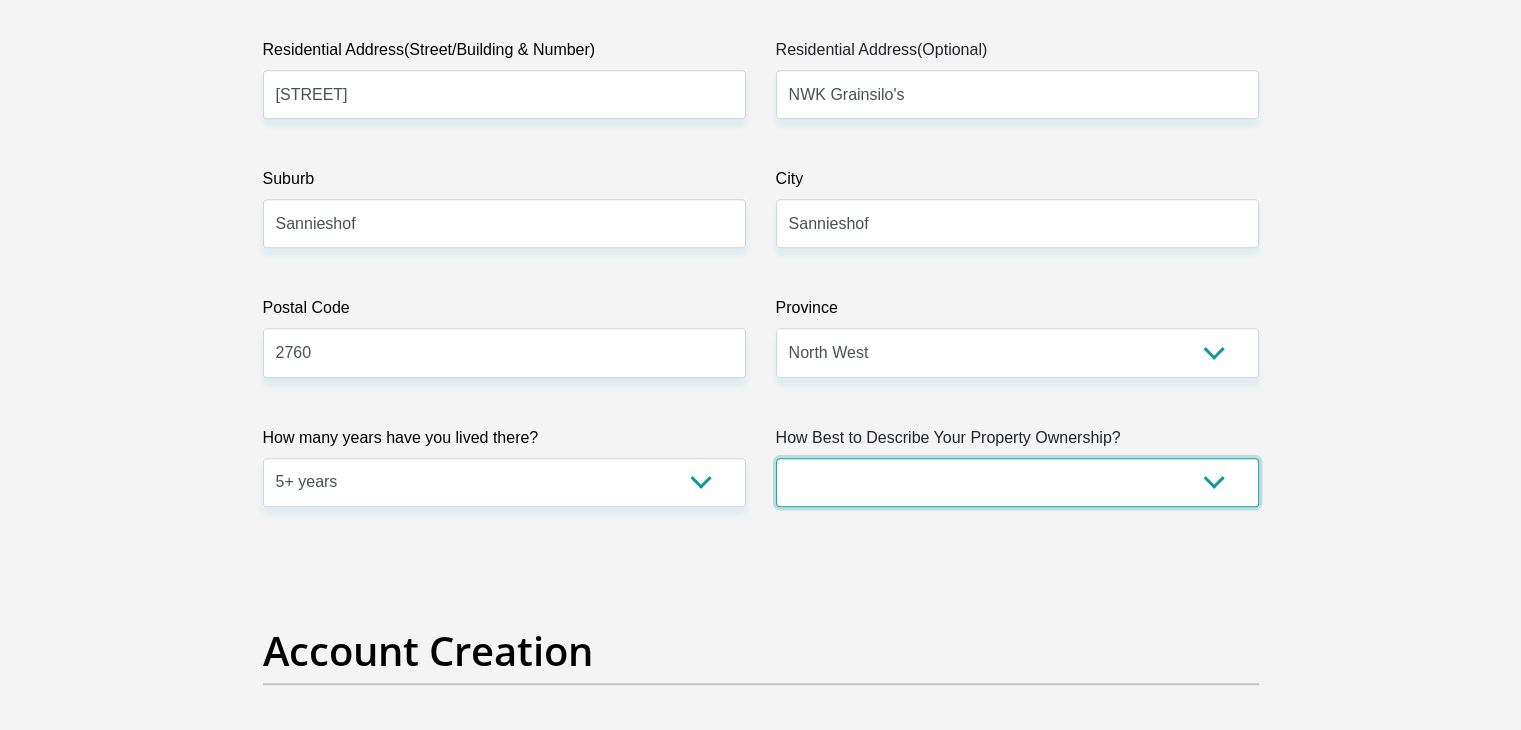 click on "Owned
Rented
Family Owned
Company Dwelling" at bounding box center [1017, 482] 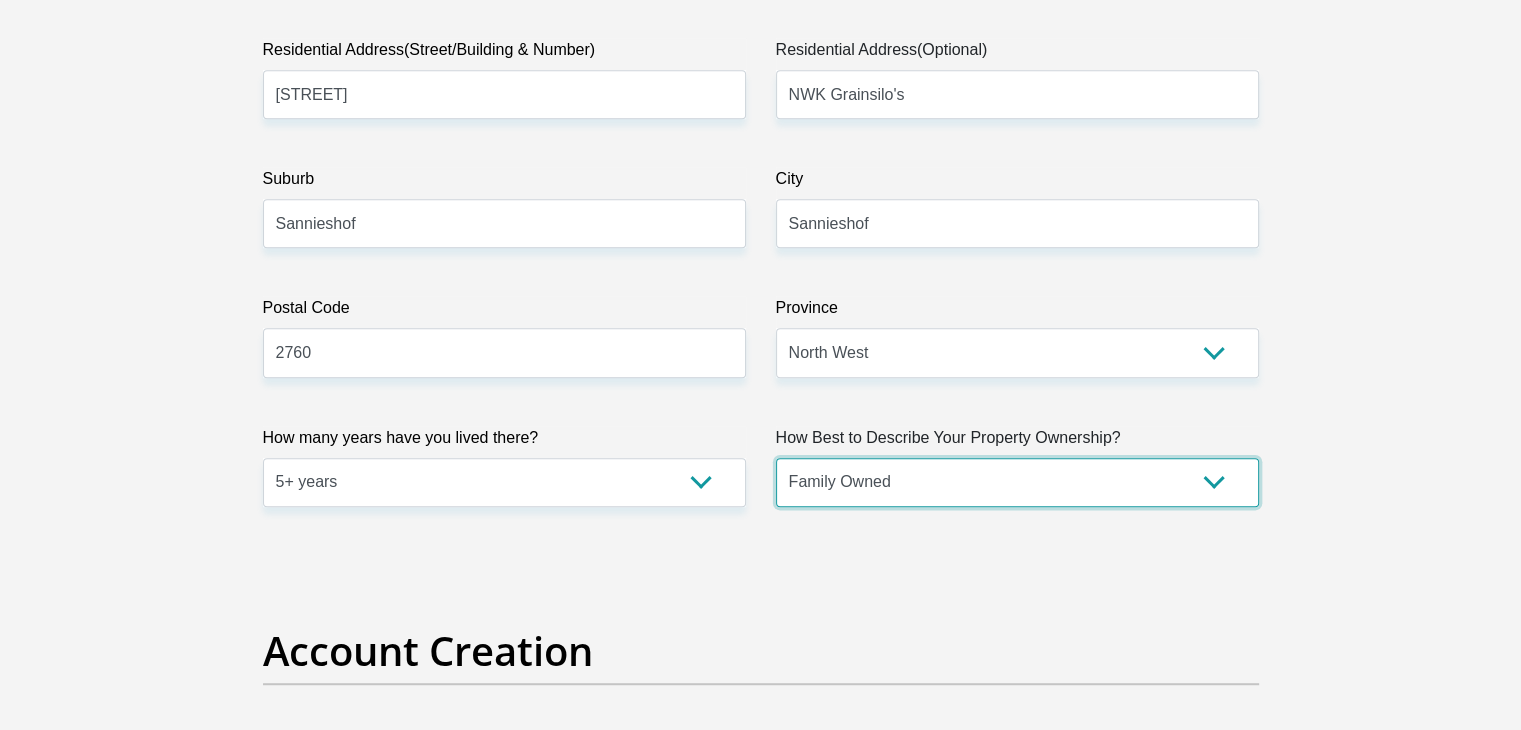 click on "Owned
Rented
Family Owned
Company Dwelling" at bounding box center [1017, 482] 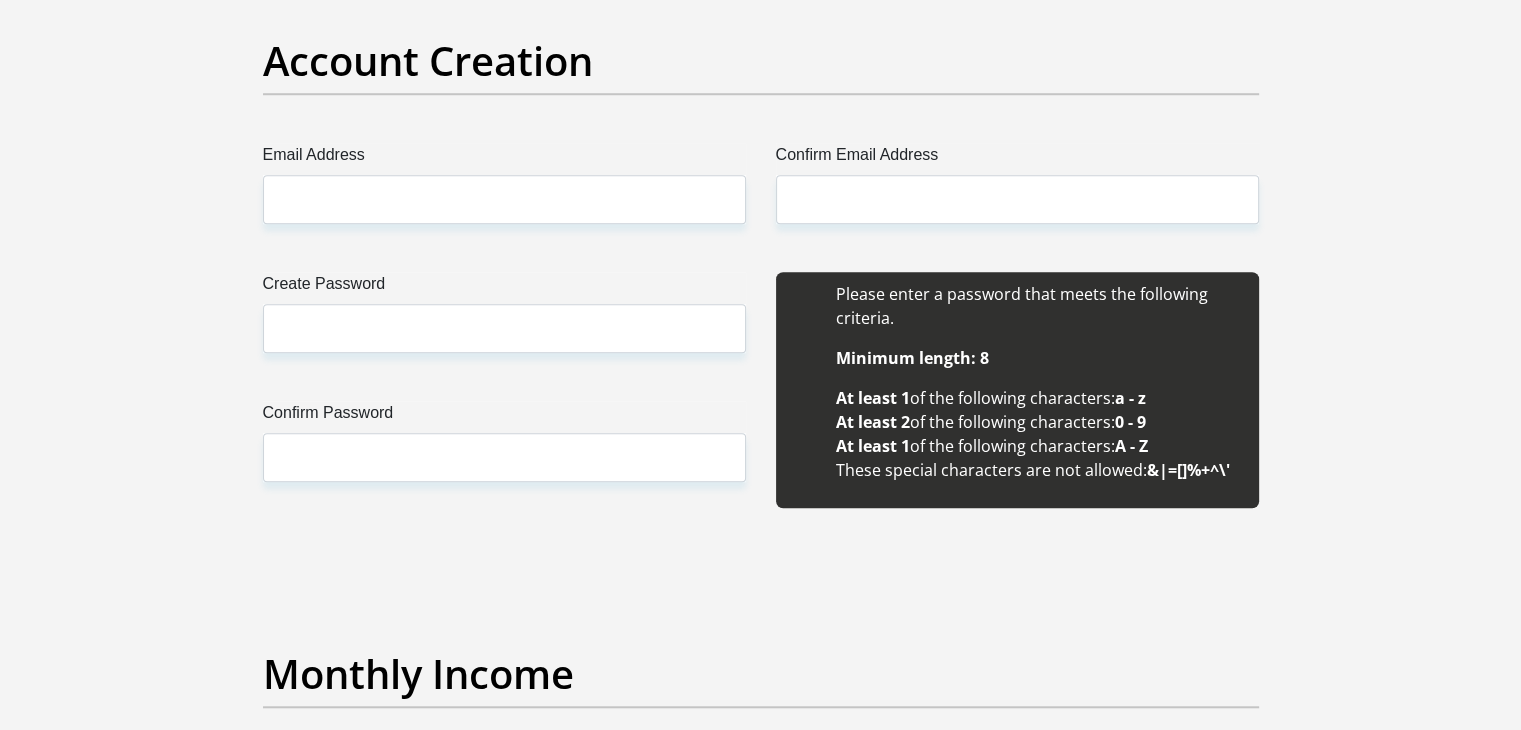 scroll, scrollTop: 1700, scrollLeft: 0, axis: vertical 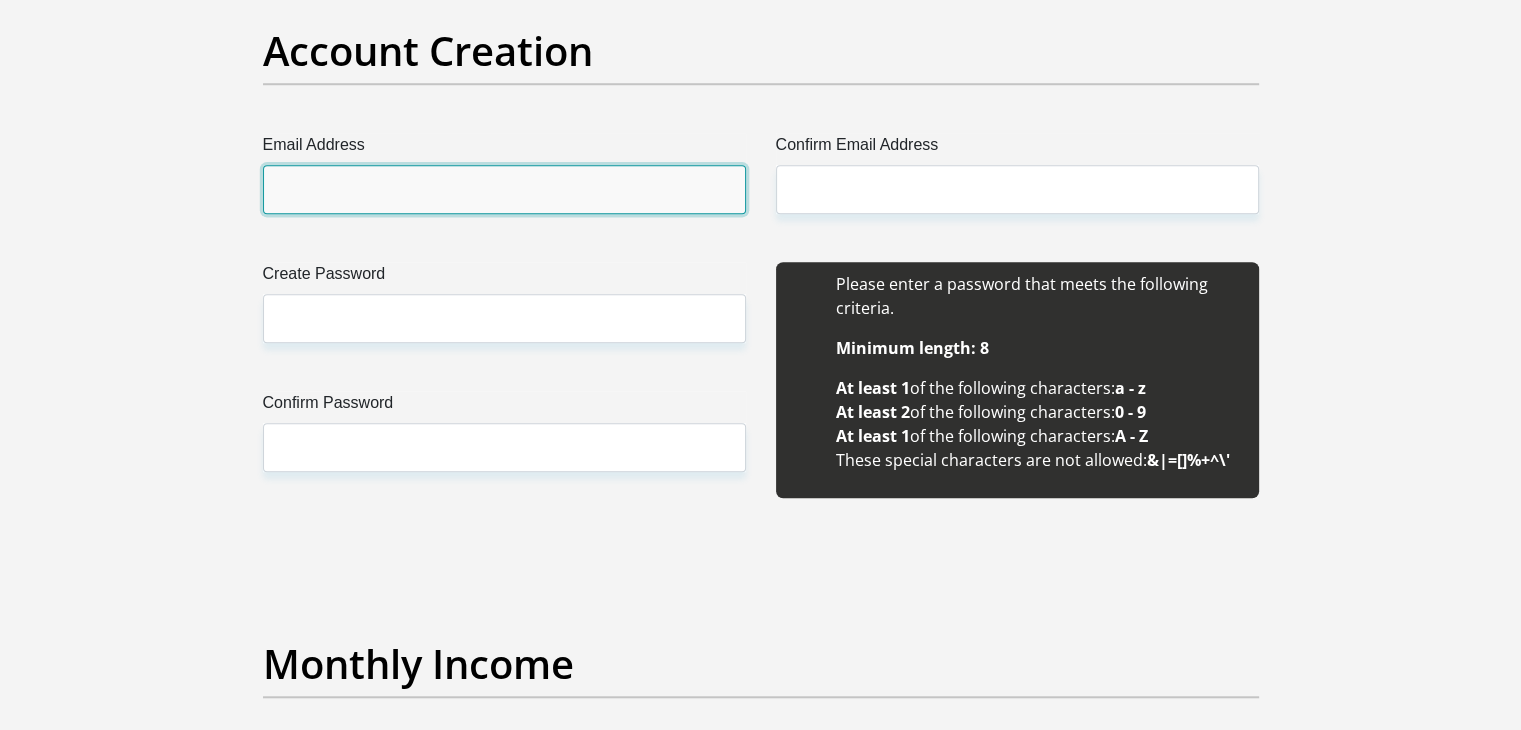 click on "Email Address" at bounding box center [504, 189] 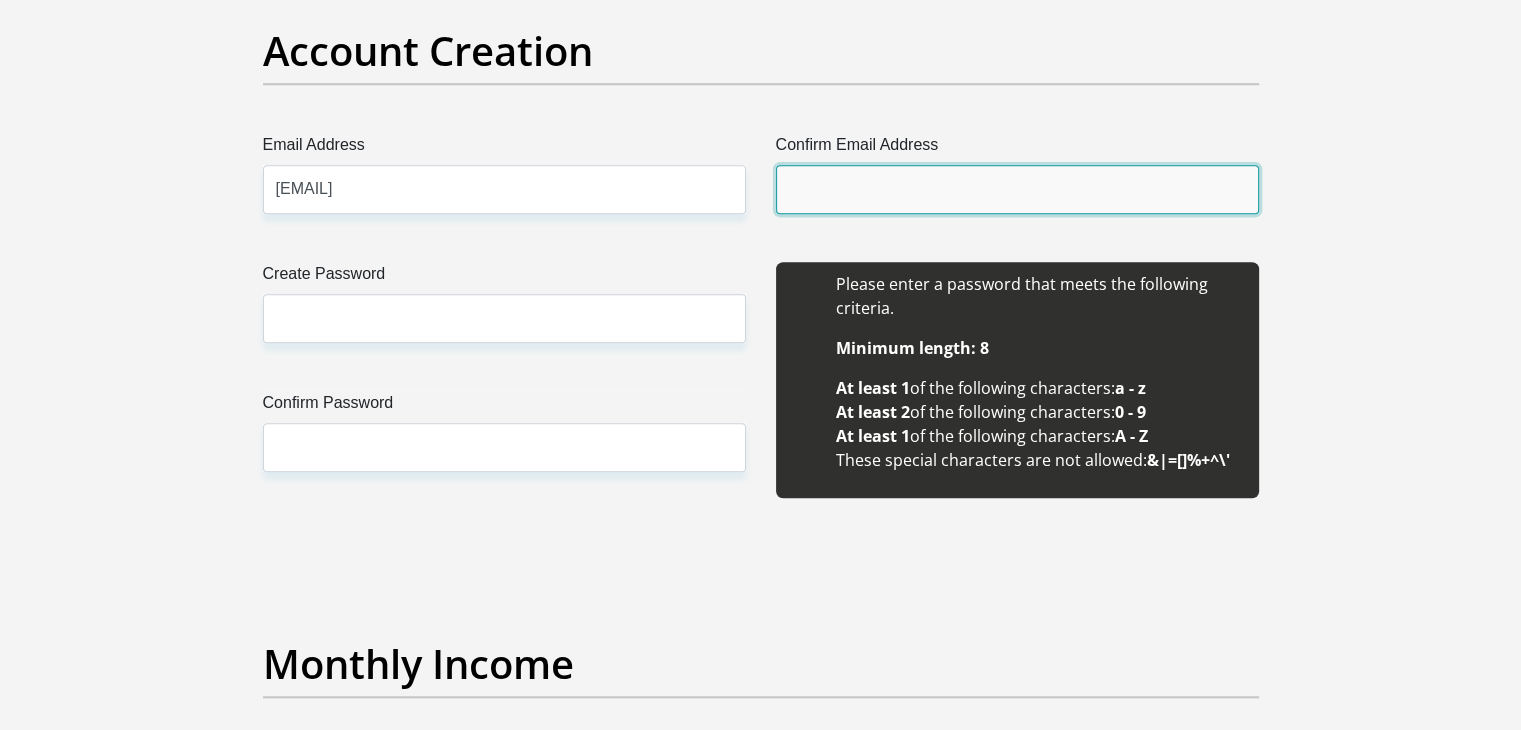 type on "hendrikgagiano@gmail.com" 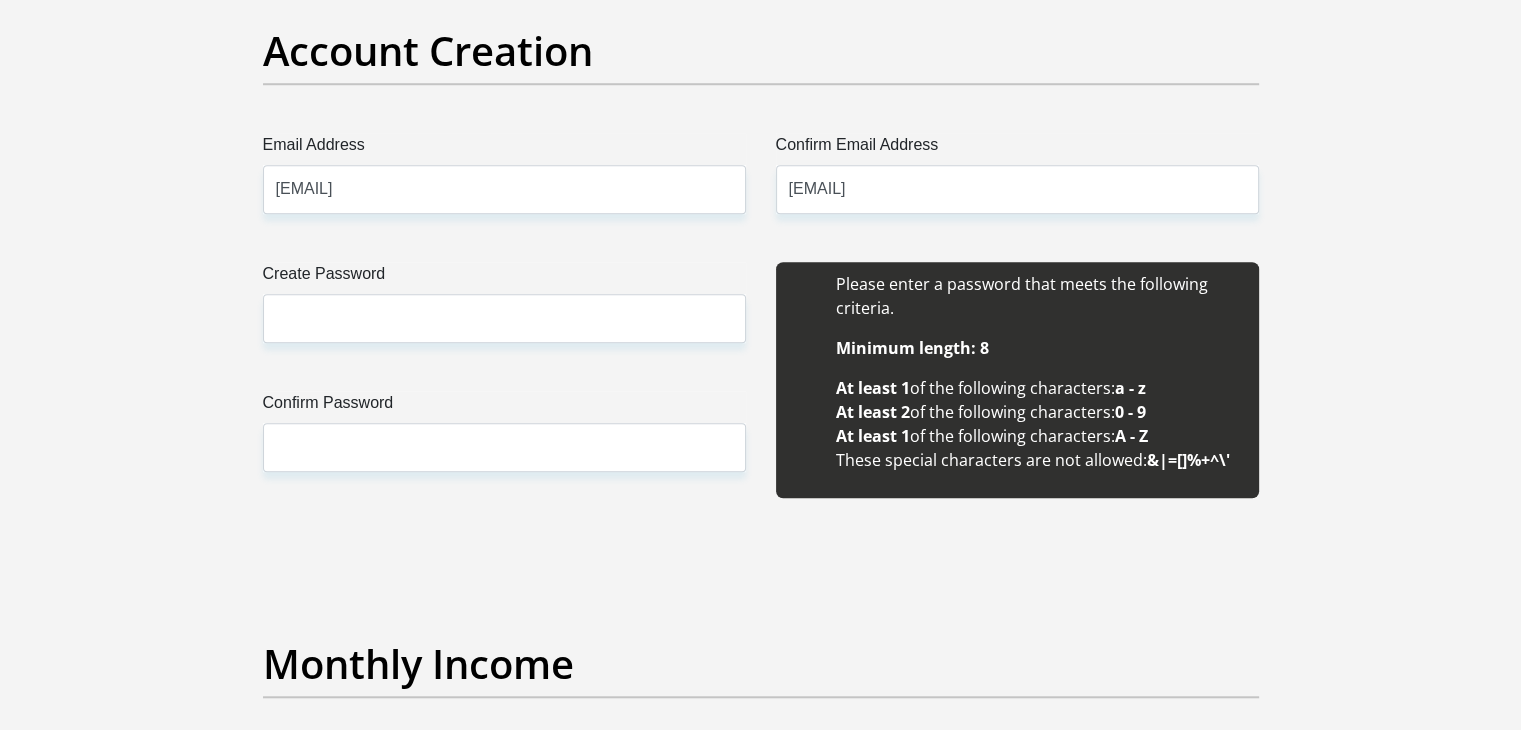 type 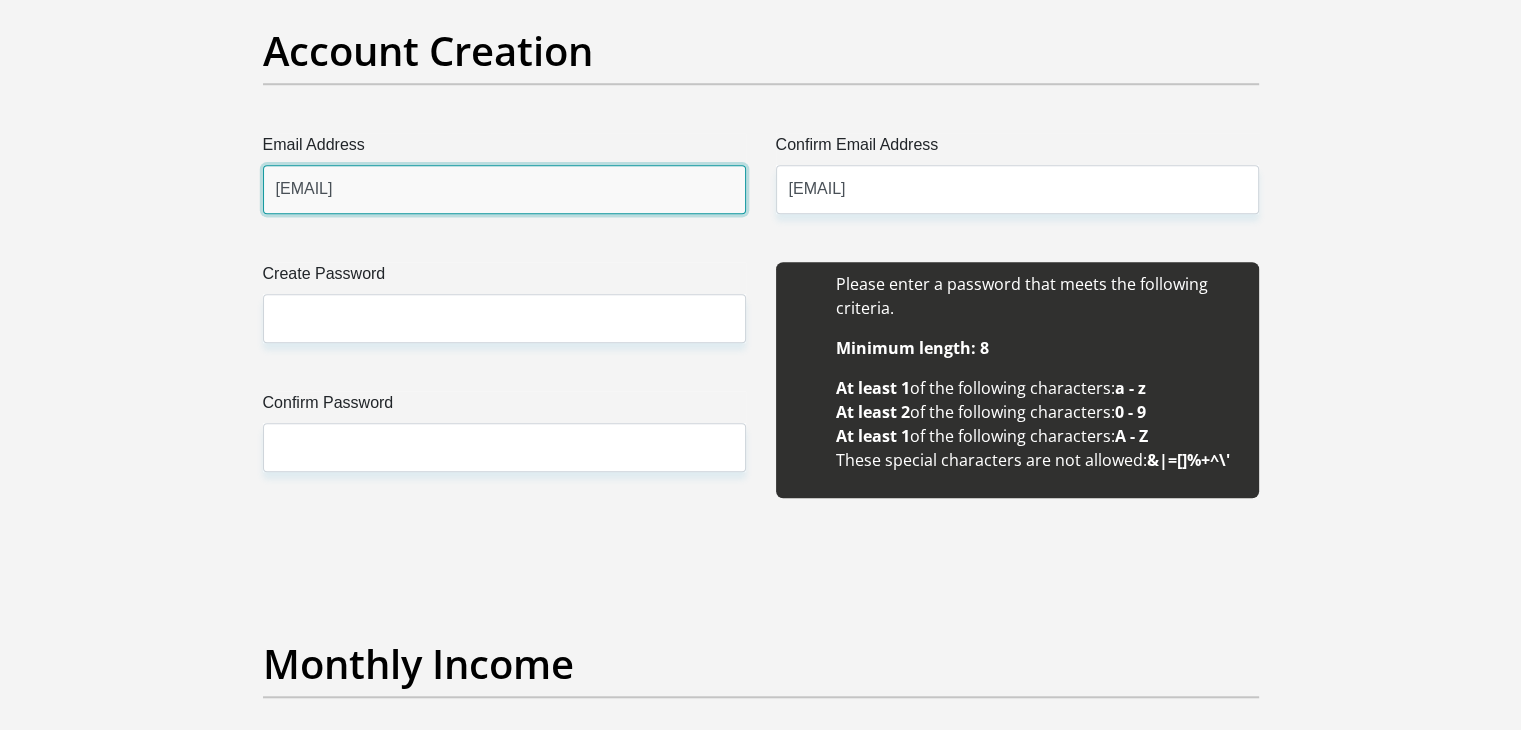type 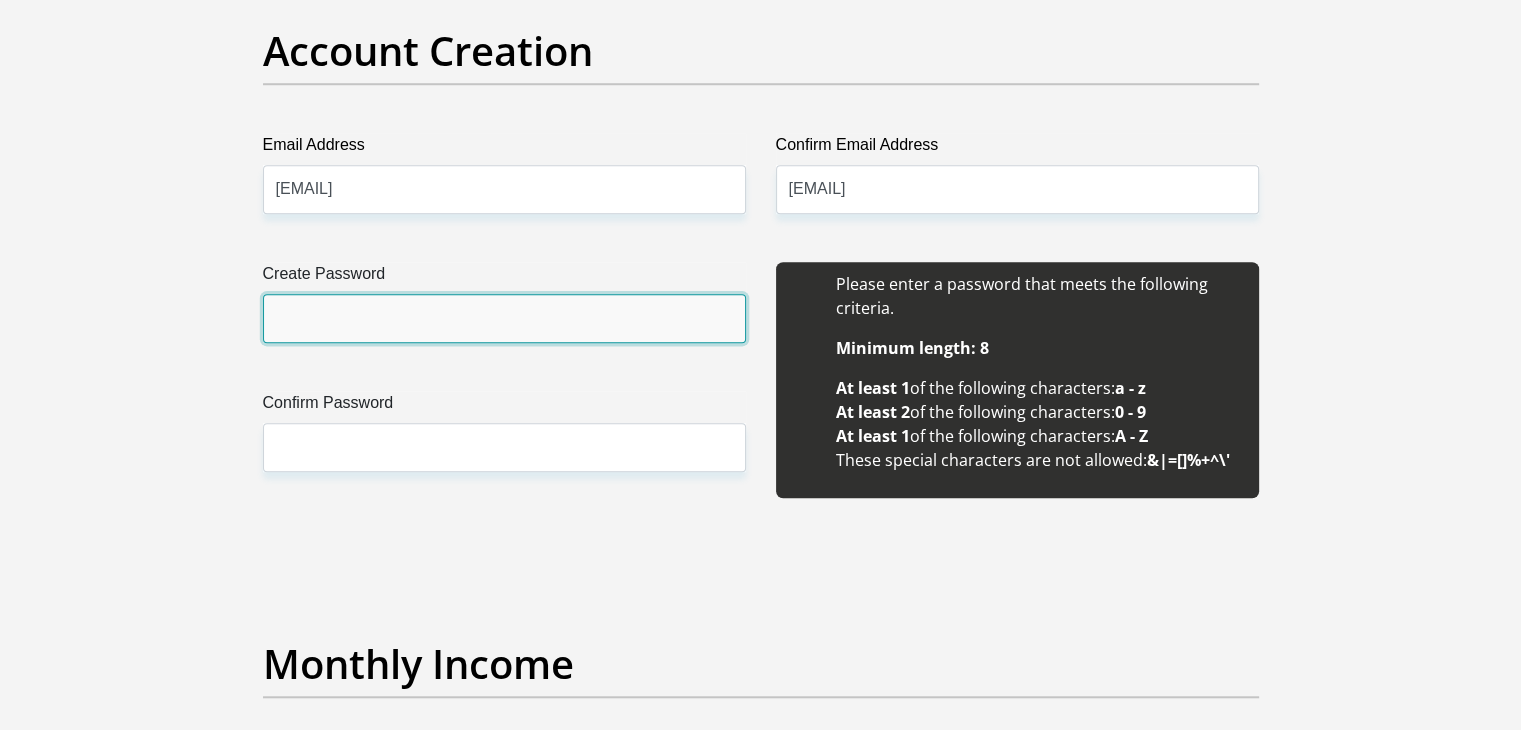 click on "Create Password" at bounding box center [504, 318] 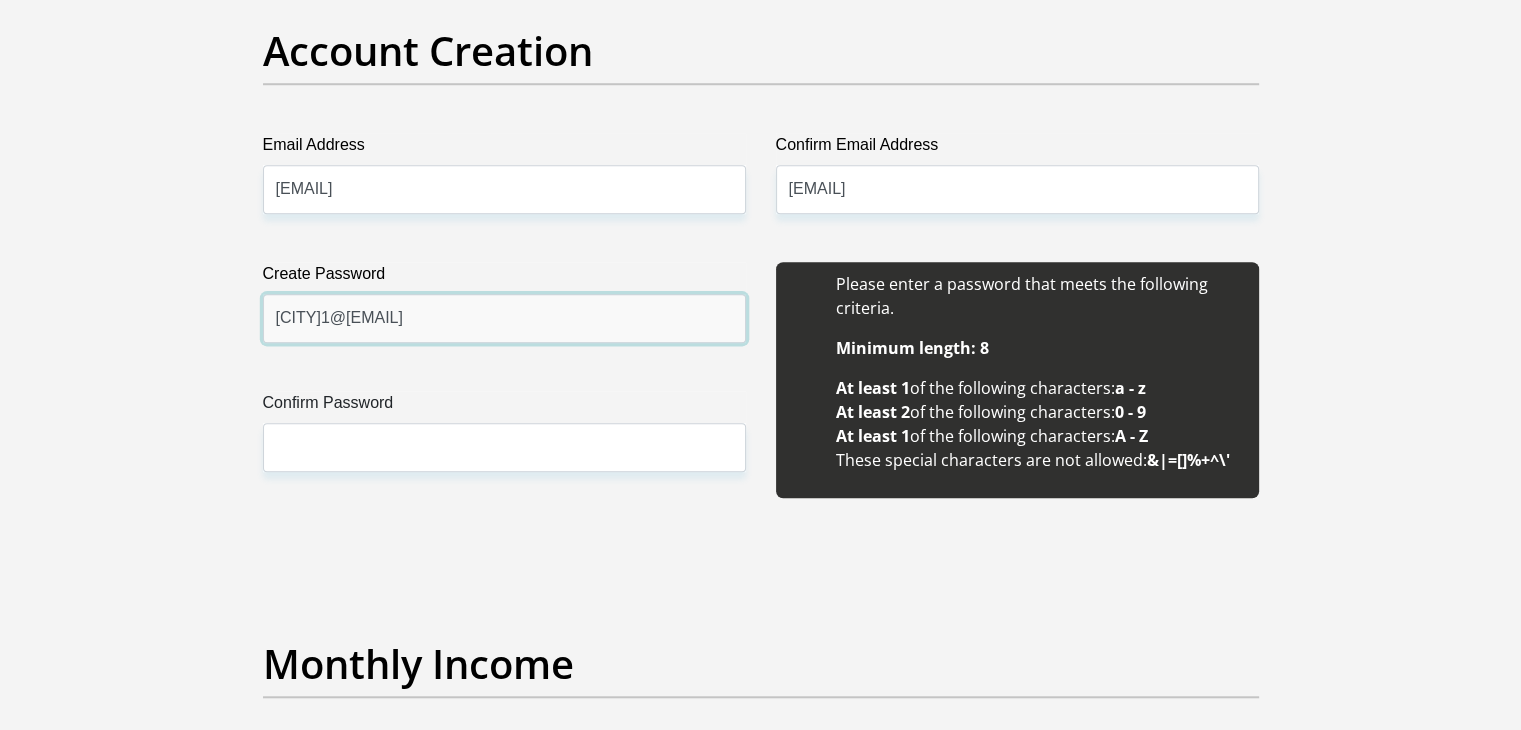 type on "Potchefstroom1@2" 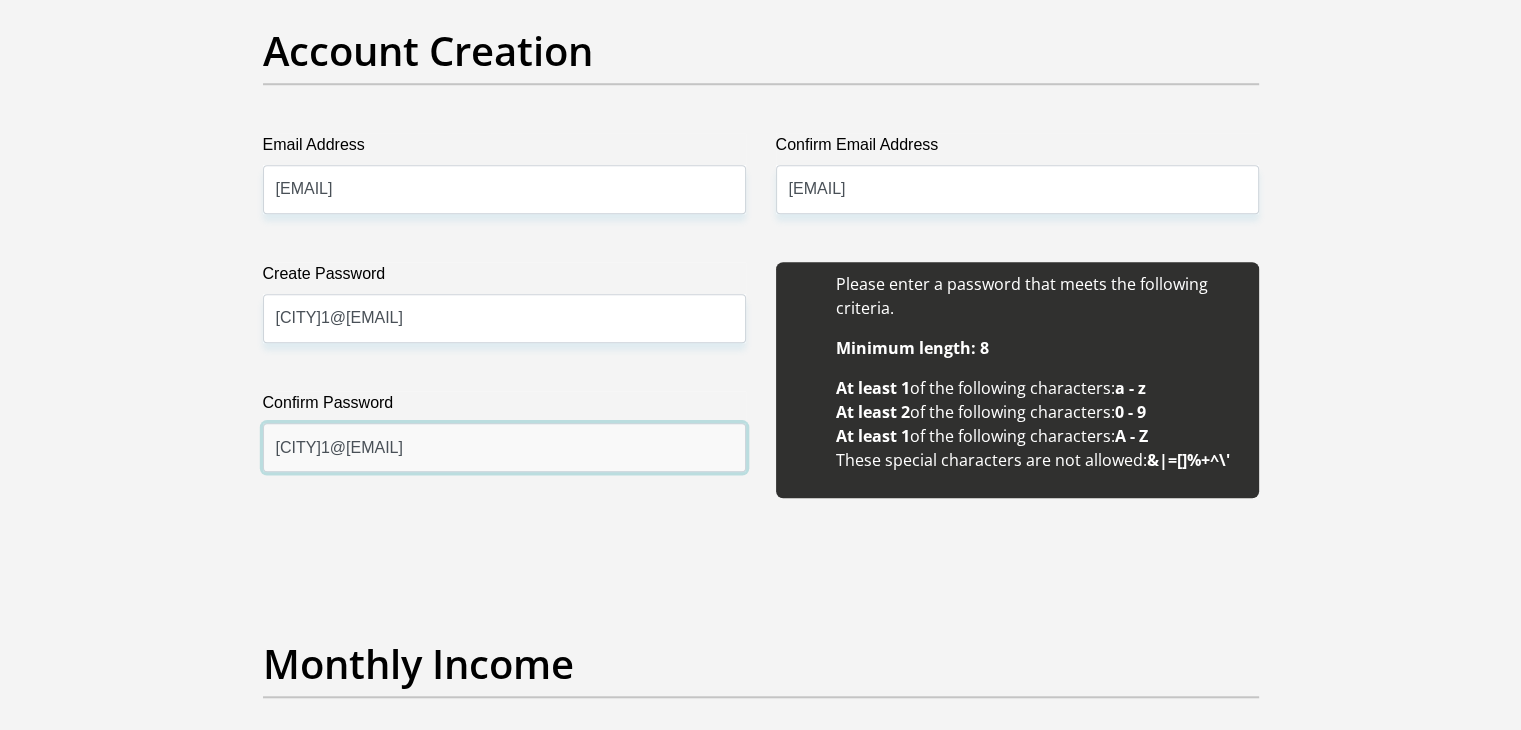 type on "Potchefstroom1@2" 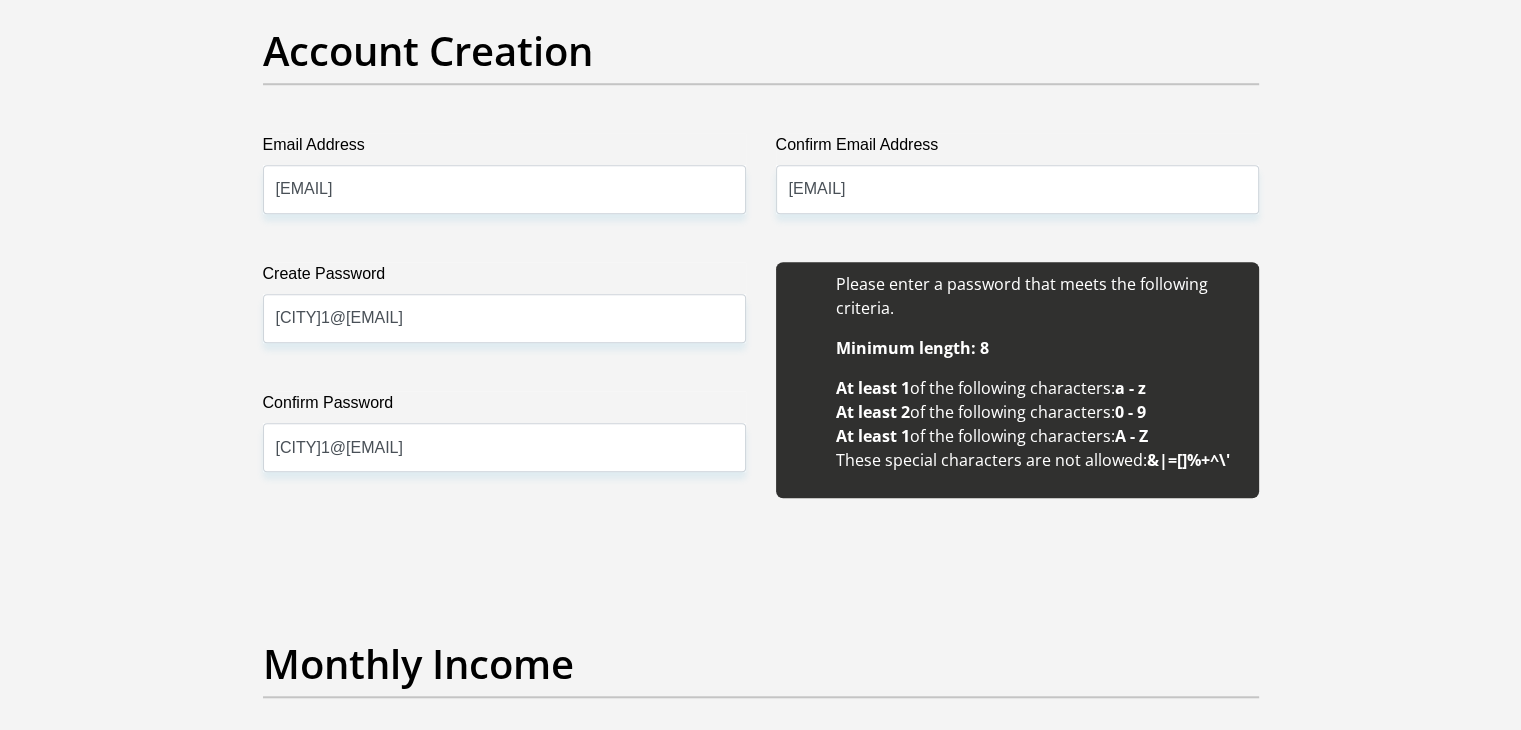 click on "Title
Mr
Ms
Mrs
Dr
Other
First Name
Hendrik
Surname
Gagiano
ID Number
6901245030088
Please input valid ID number
Race
Black
Coloured
Indian
White
Other
Contact Number
0825751450
Please input valid contact number
Nationality
South Africa
Afghanistan
Aland Islands  Albania  Algeria" at bounding box center (761, 1879) 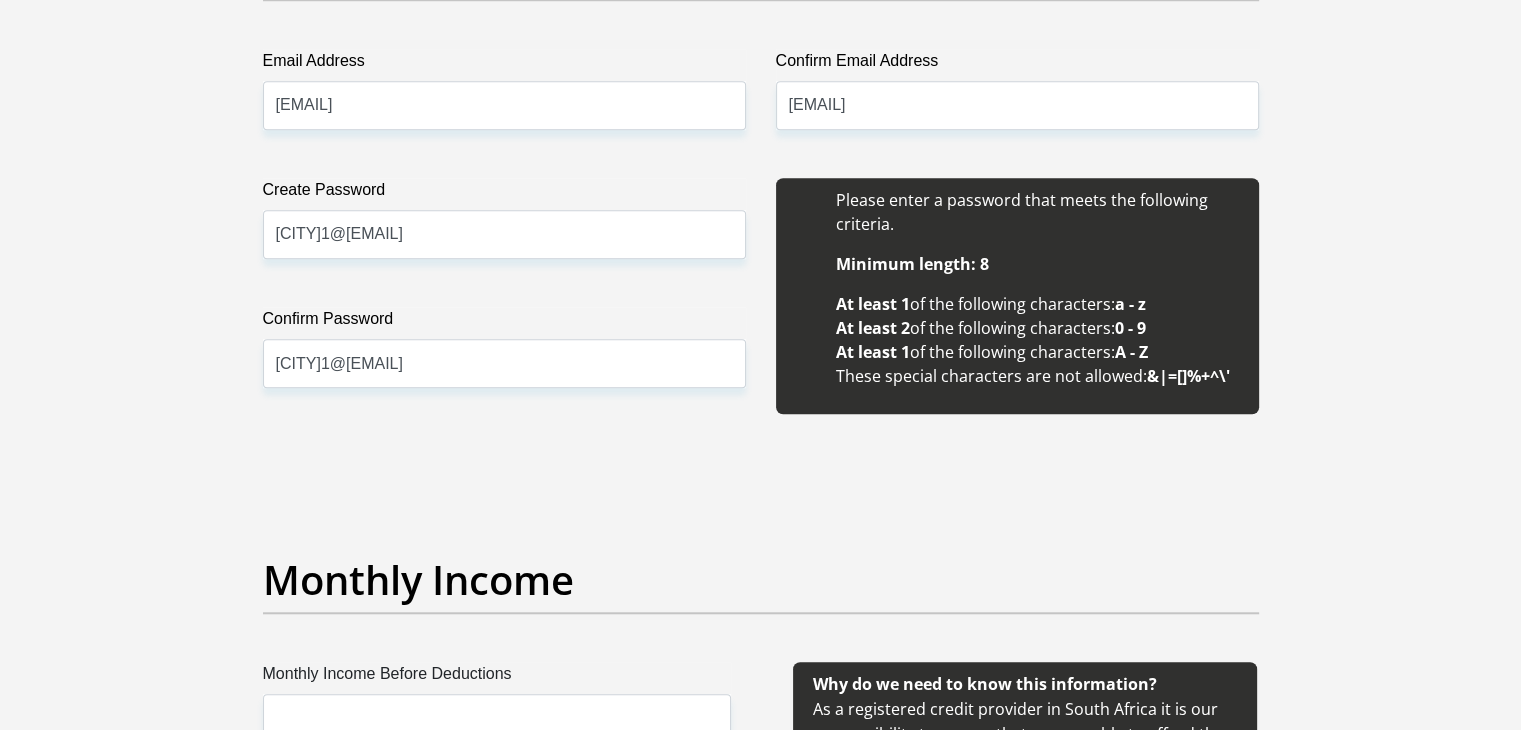 scroll, scrollTop: 2000, scrollLeft: 0, axis: vertical 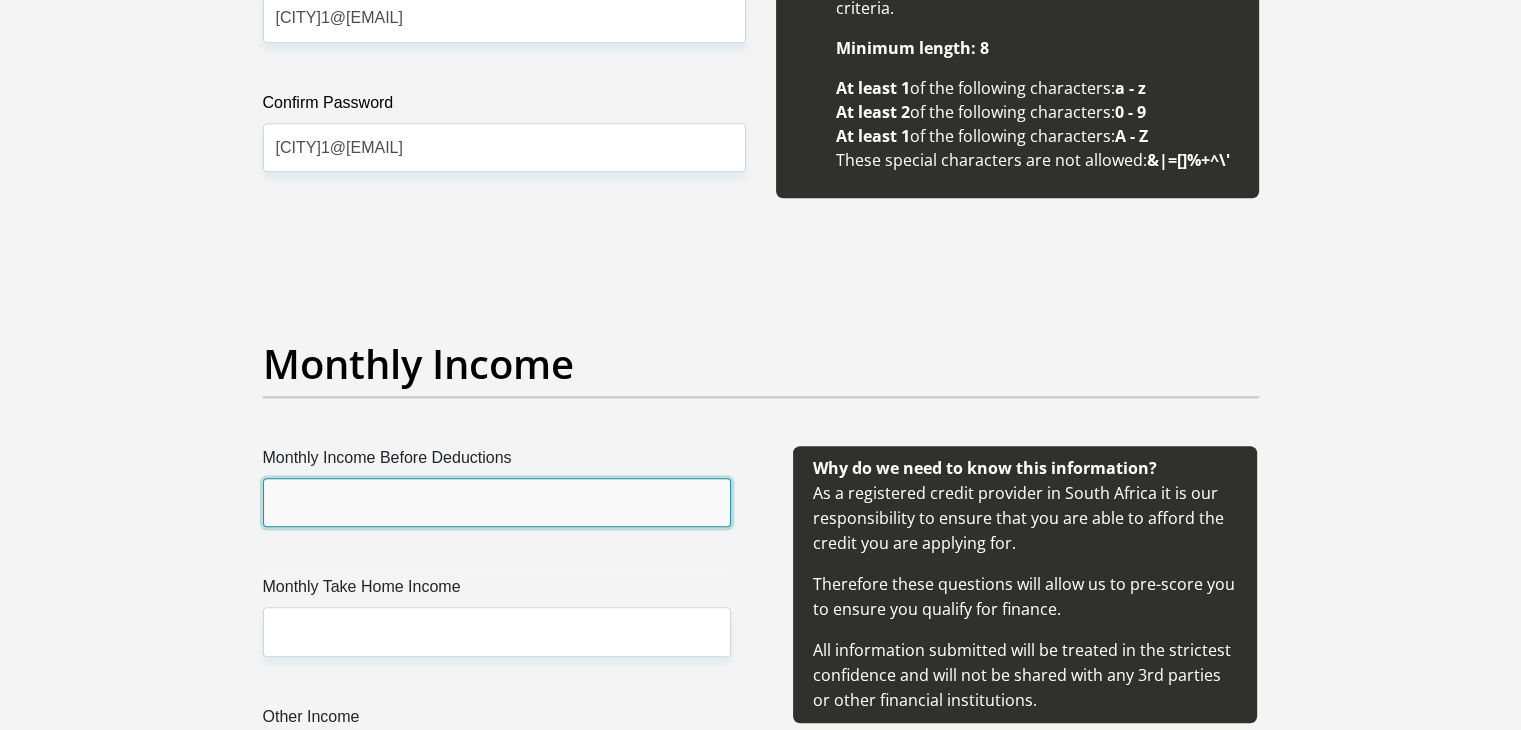 click on "Monthly Income Before Deductions" at bounding box center (497, 502) 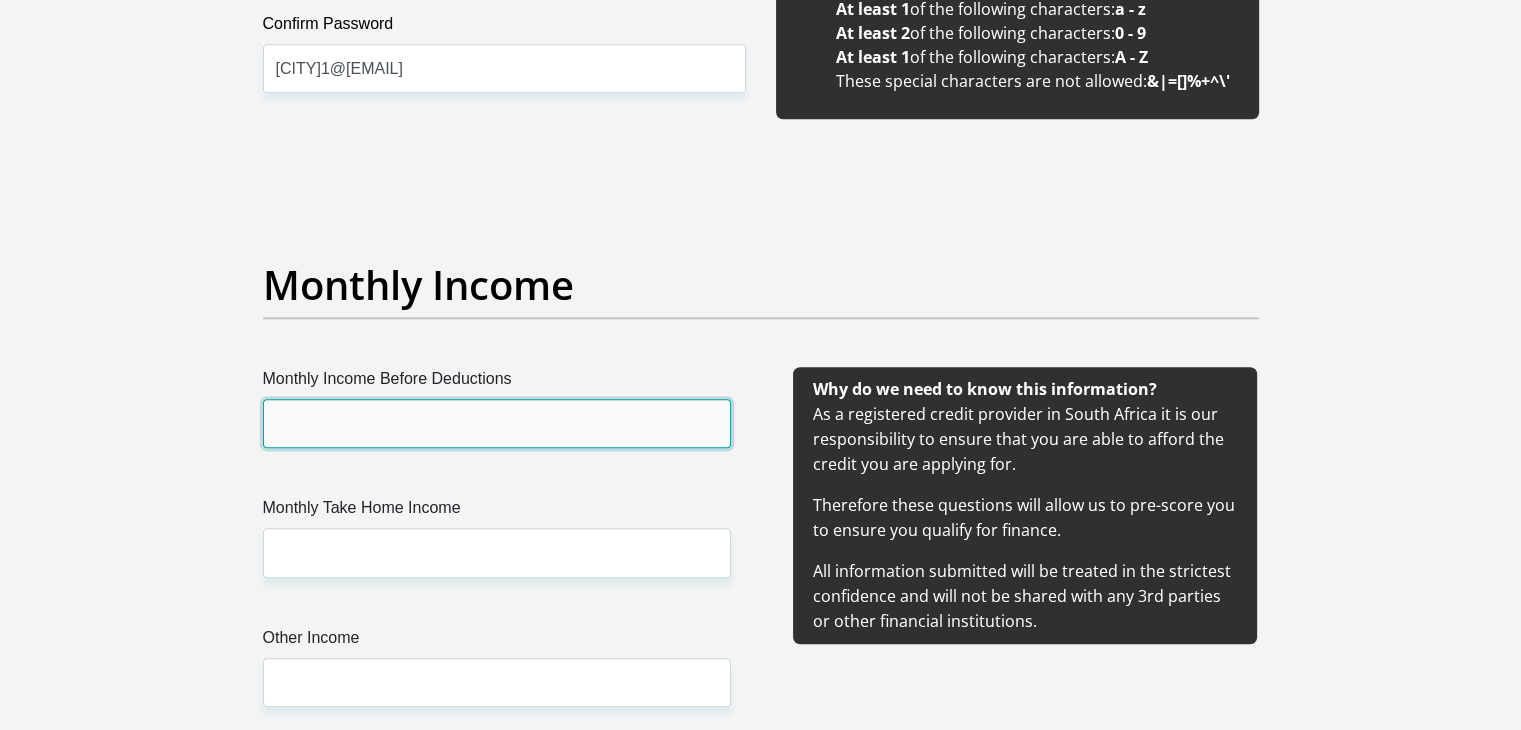 scroll, scrollTop: 2200, scrollLeft: 0, axis: vertical 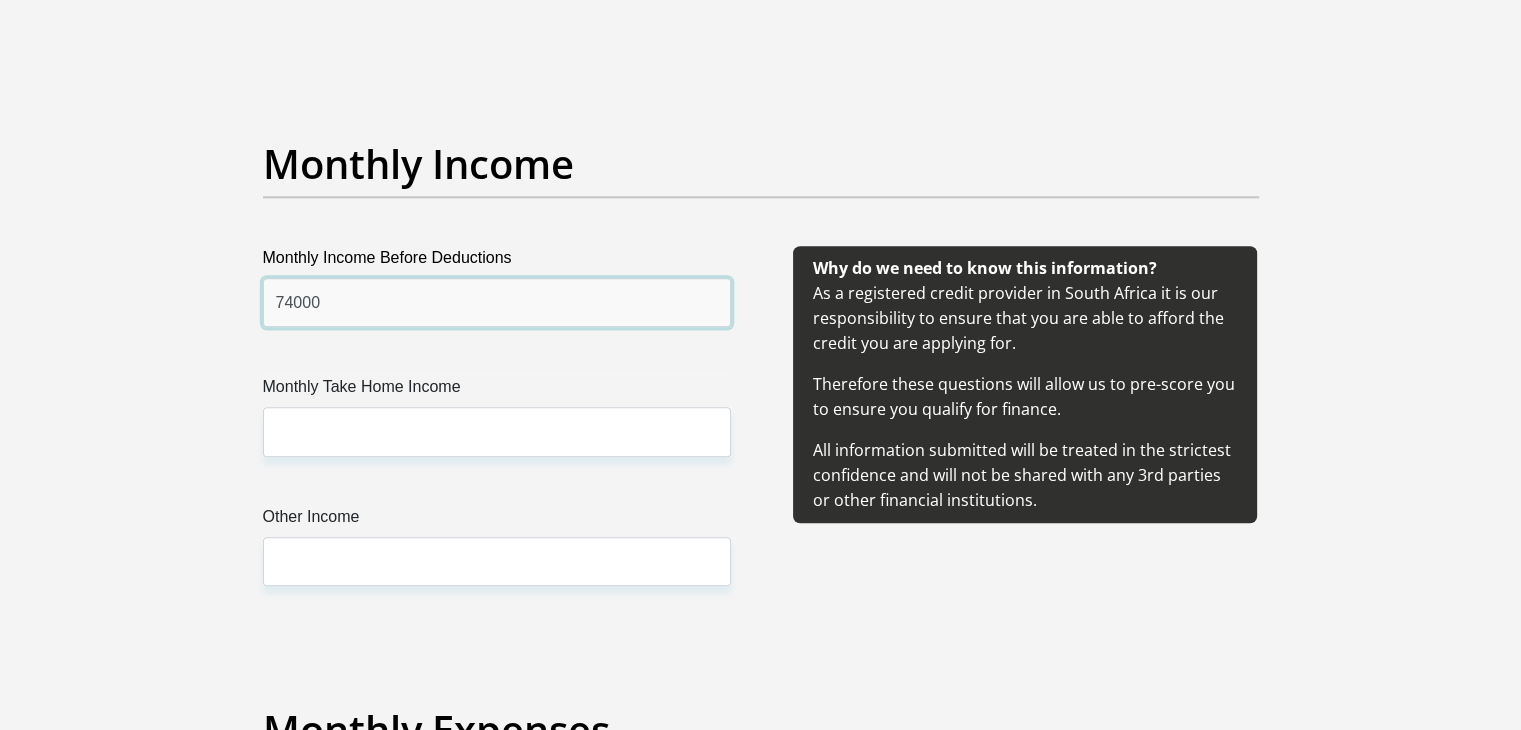 type on "74000" 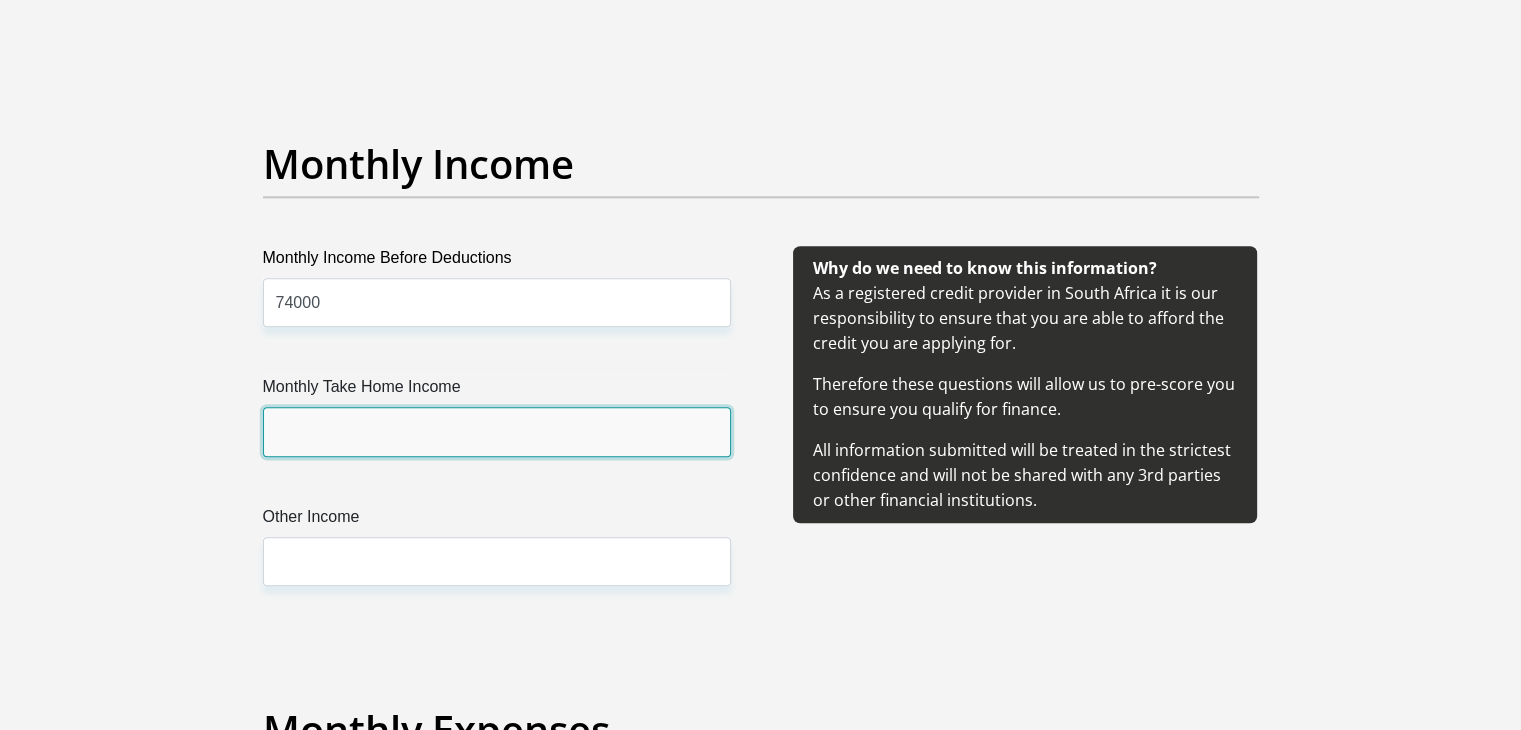 click on "Monthly Take Home Income" at bounding box center (497, 431) 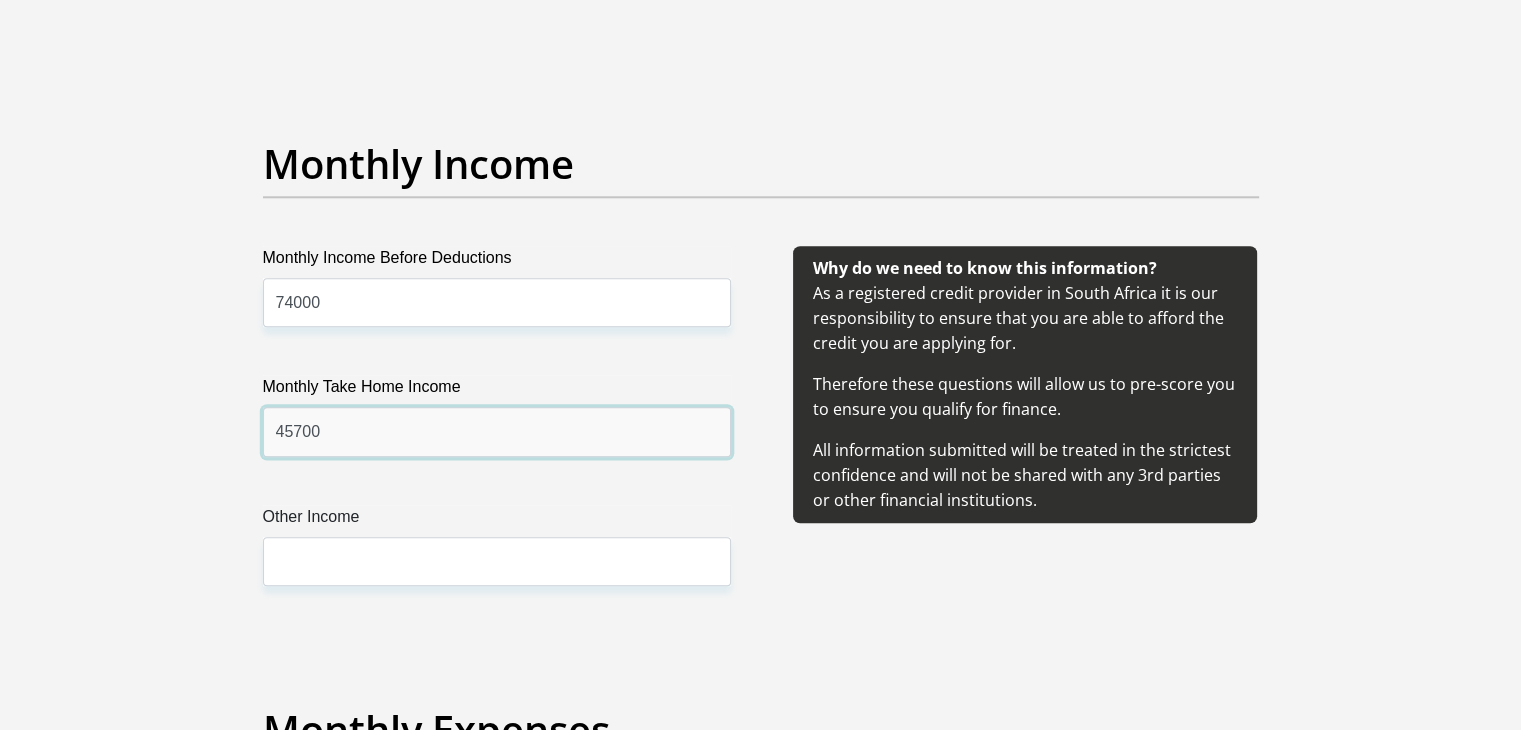 type on "45700" 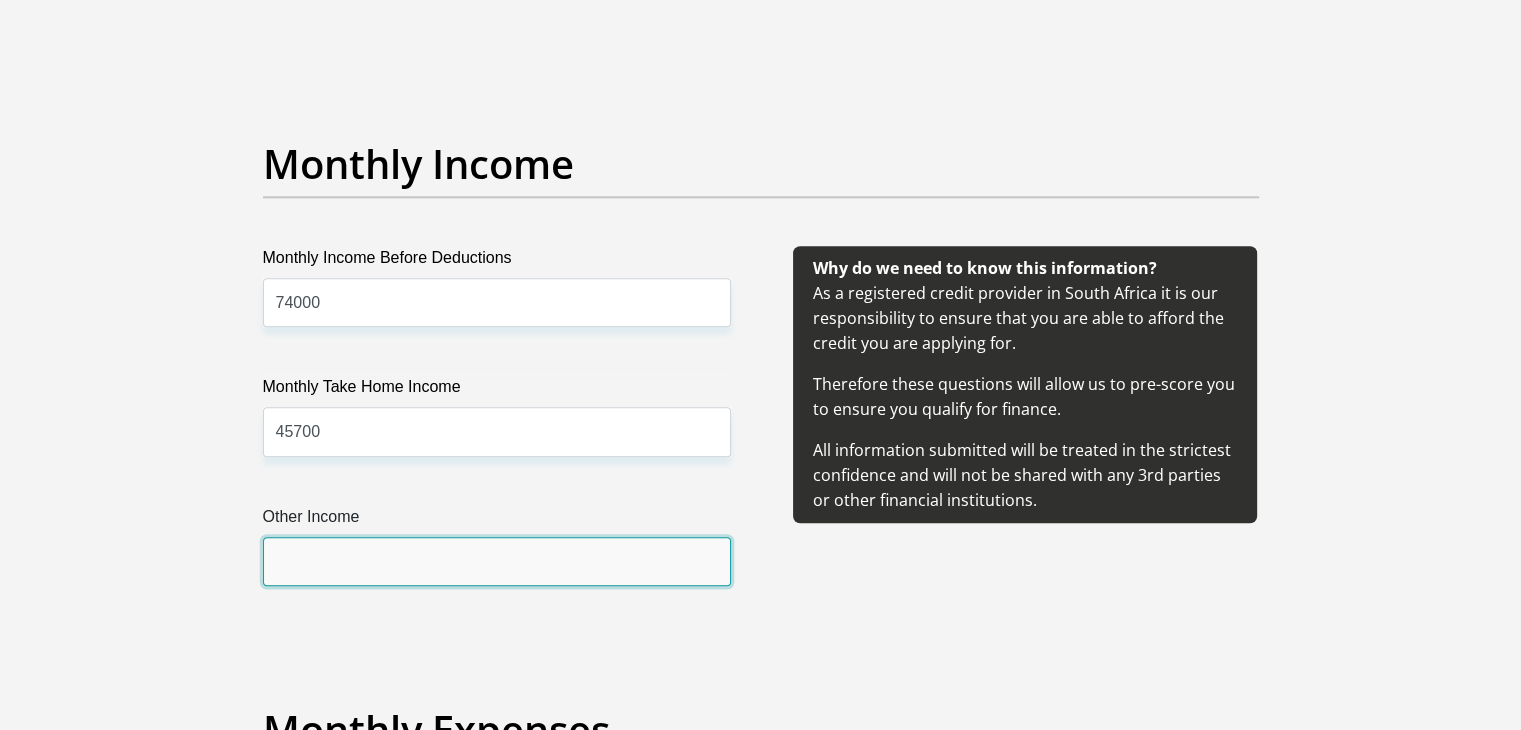 click on "Other Income" at bounding box center [497, 561] 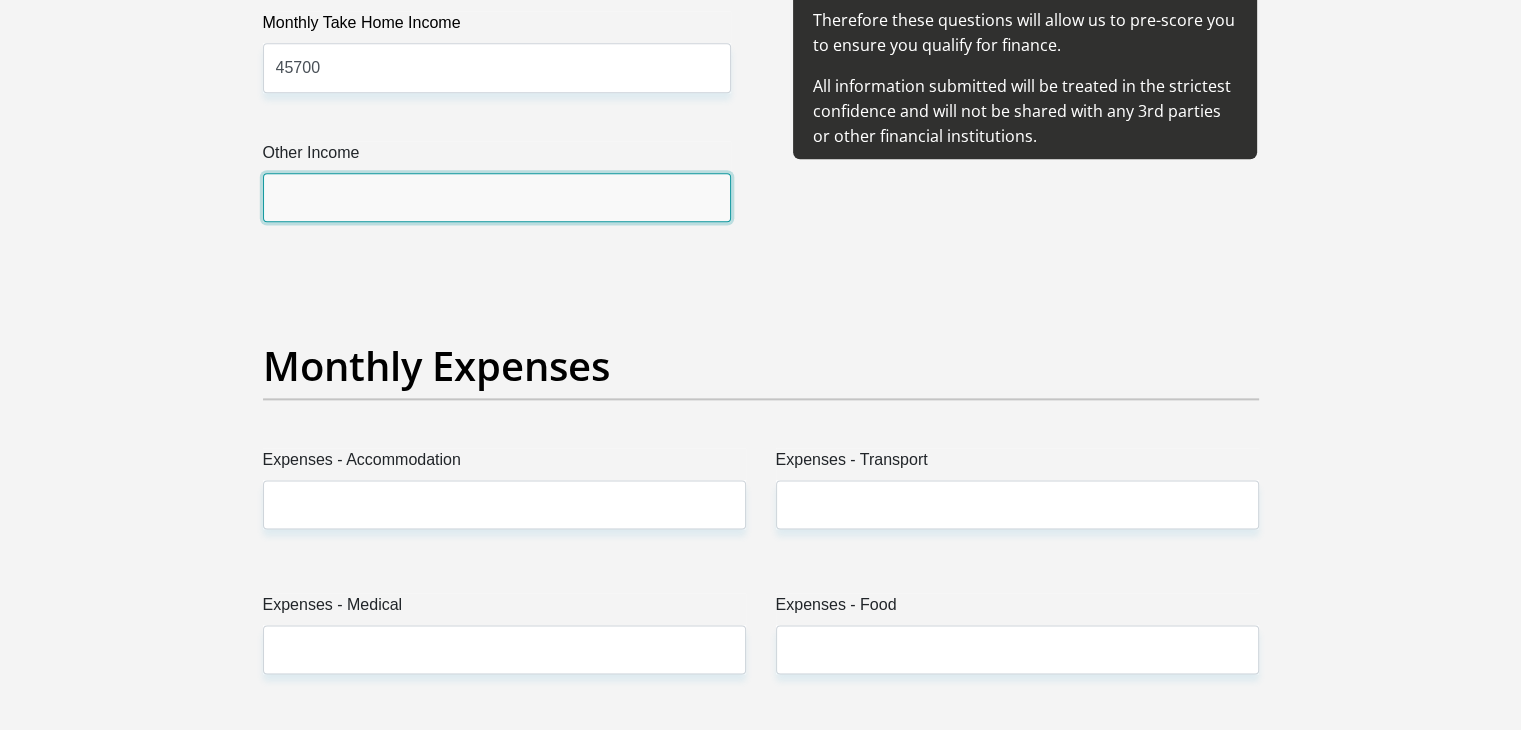 scroll, scrollTop: 2600, scrollLeft: 0, axis: vertical 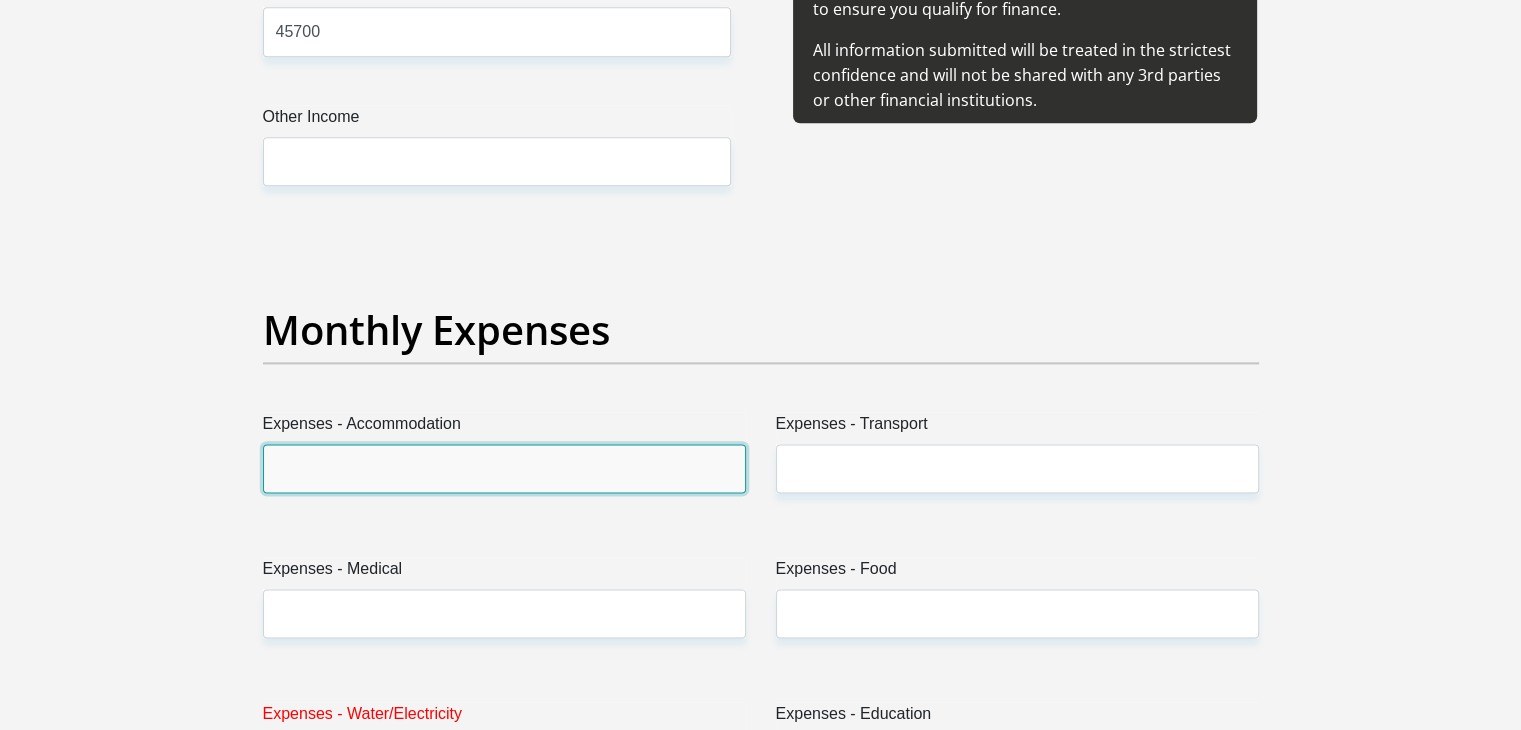 click on "Expenses - Accommodation" at bounding box center [504, 468] 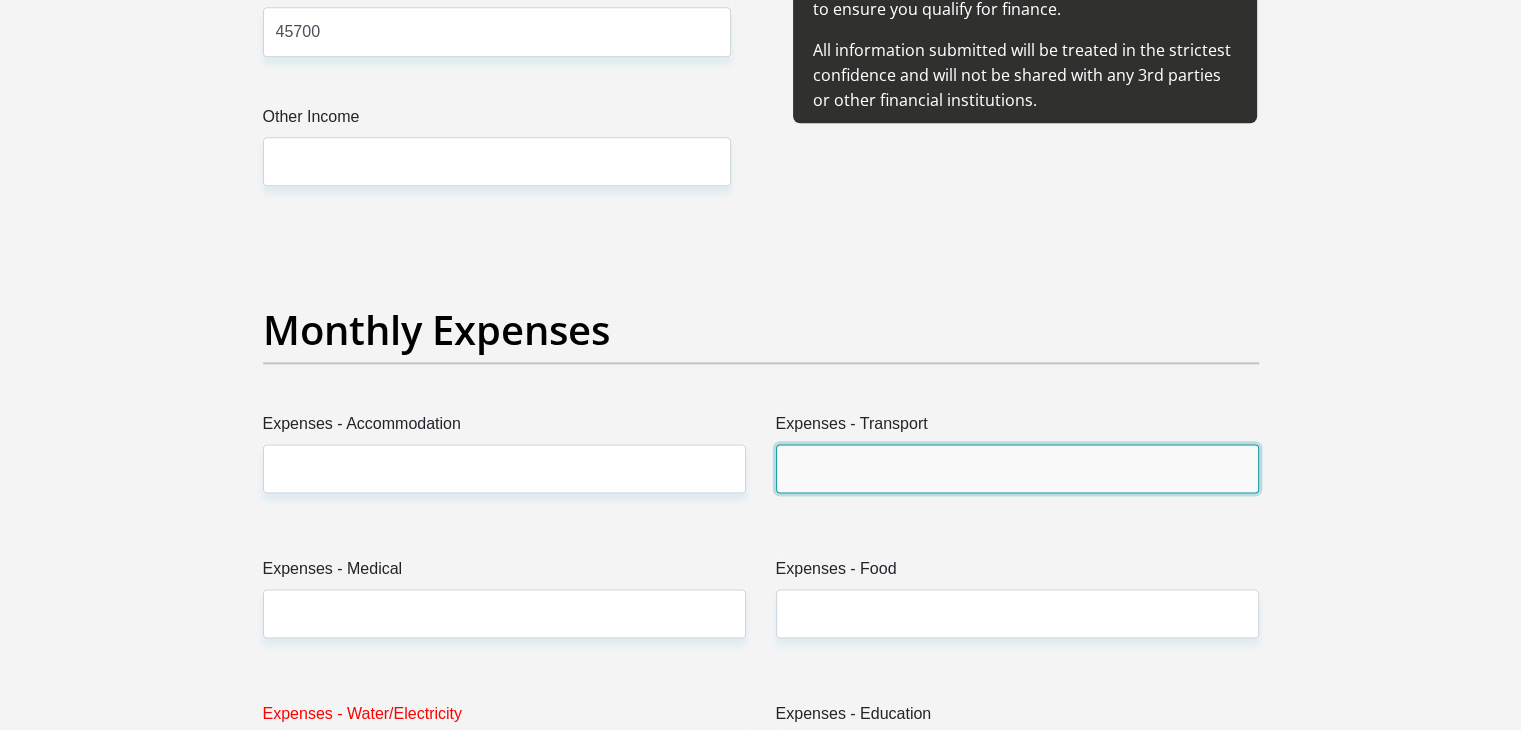 click on "Expenses - Transport" at bounding box center [1017, 468] 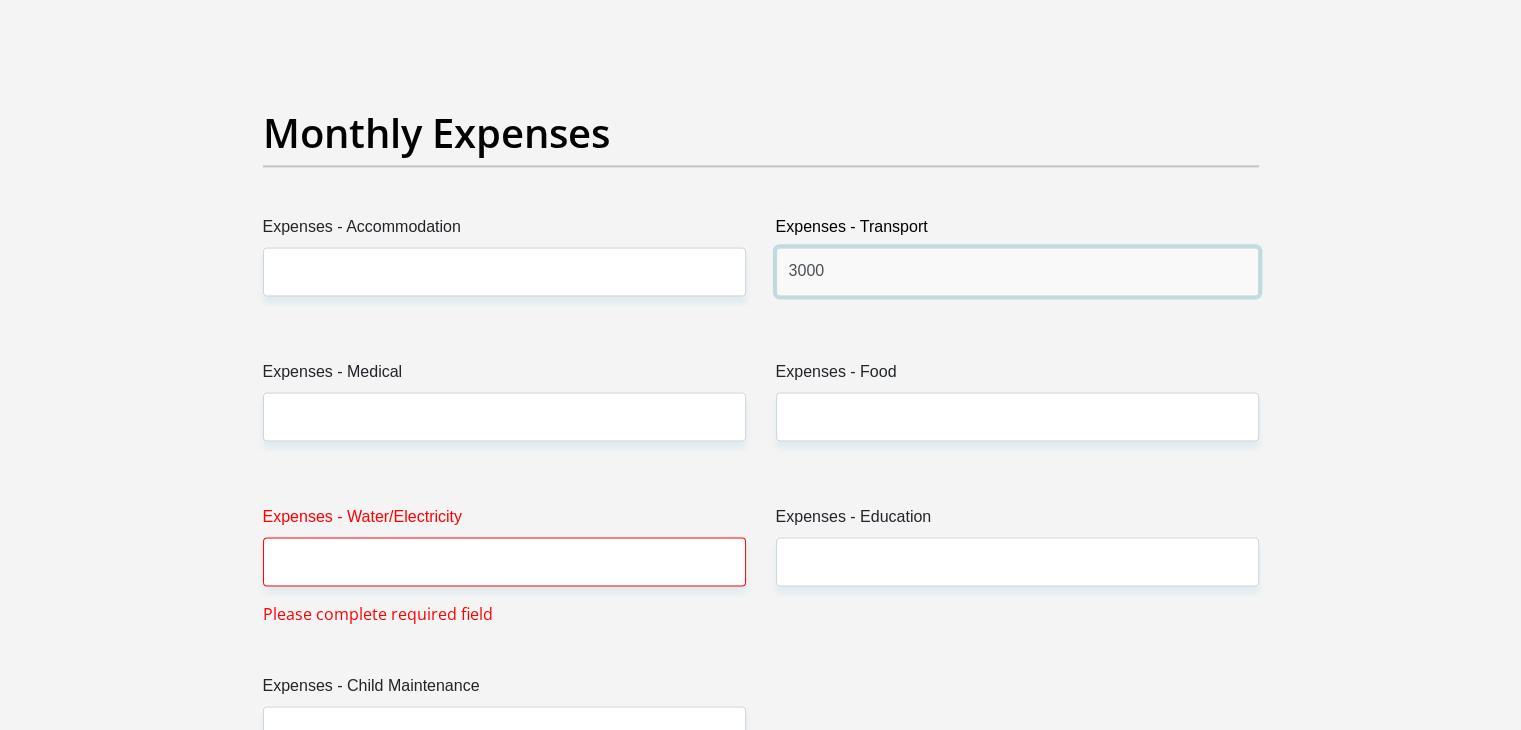 scroll, scrollTop: 2800, scrollLeft: 0, axis: vertical 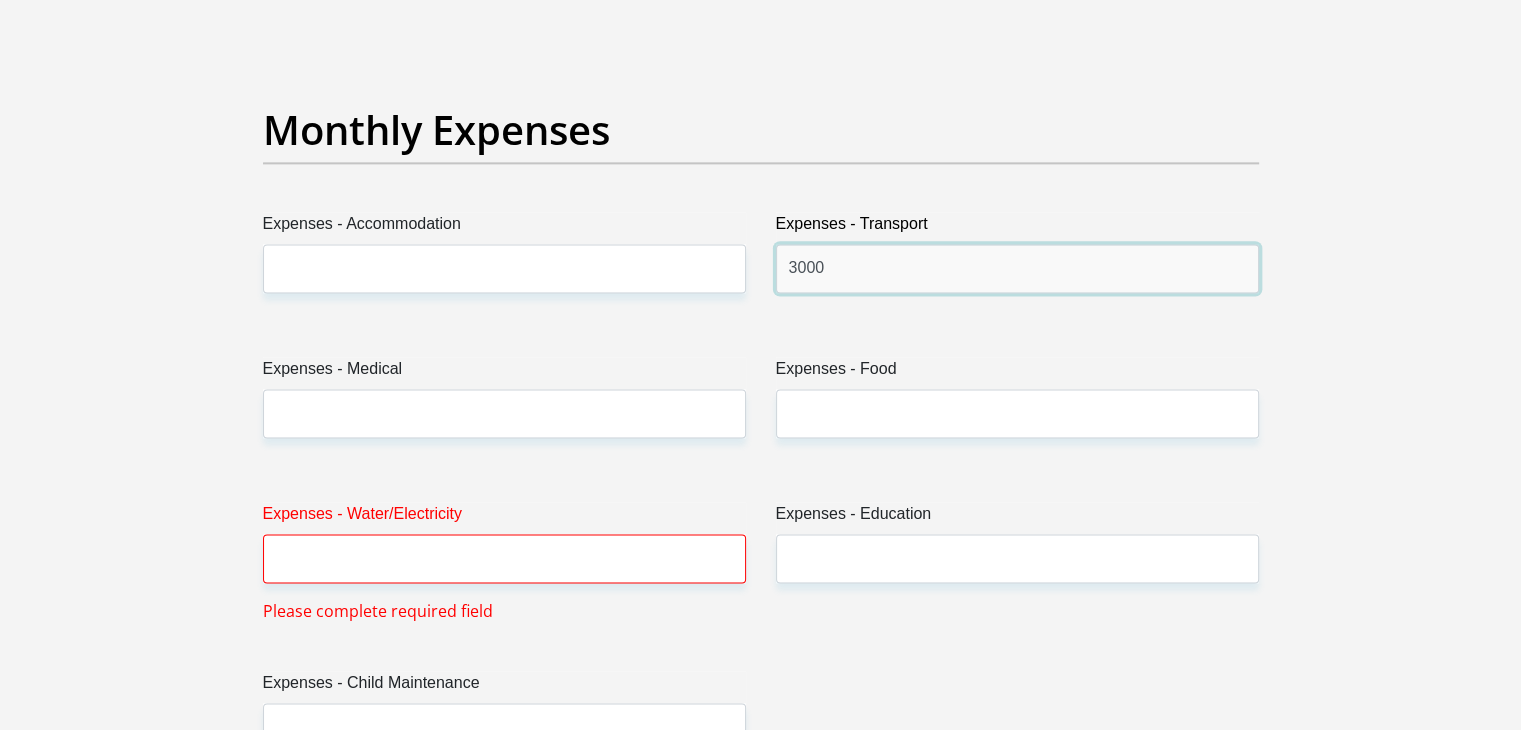type on "3000" 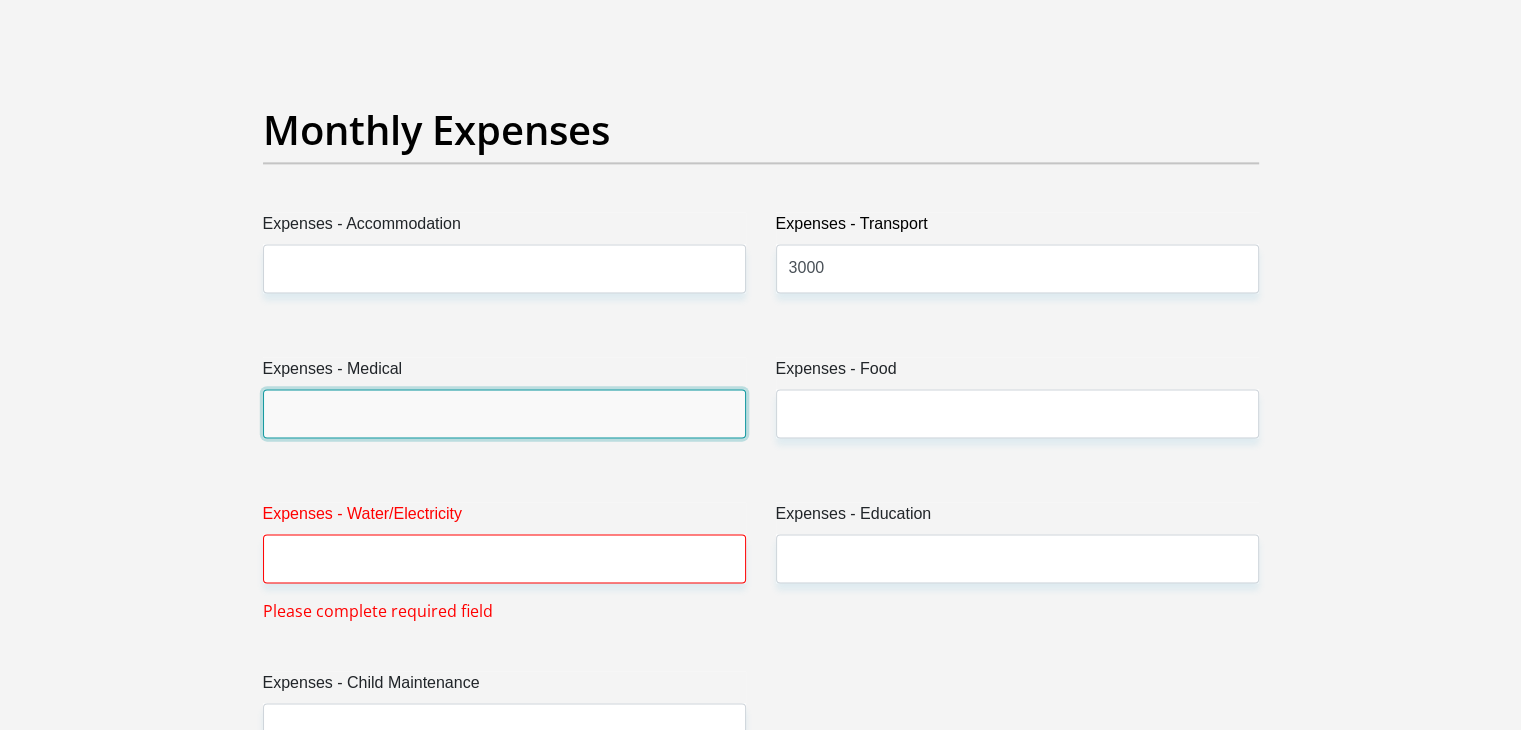 click on "Expenses - Medical" at bounding box center [504, 413] 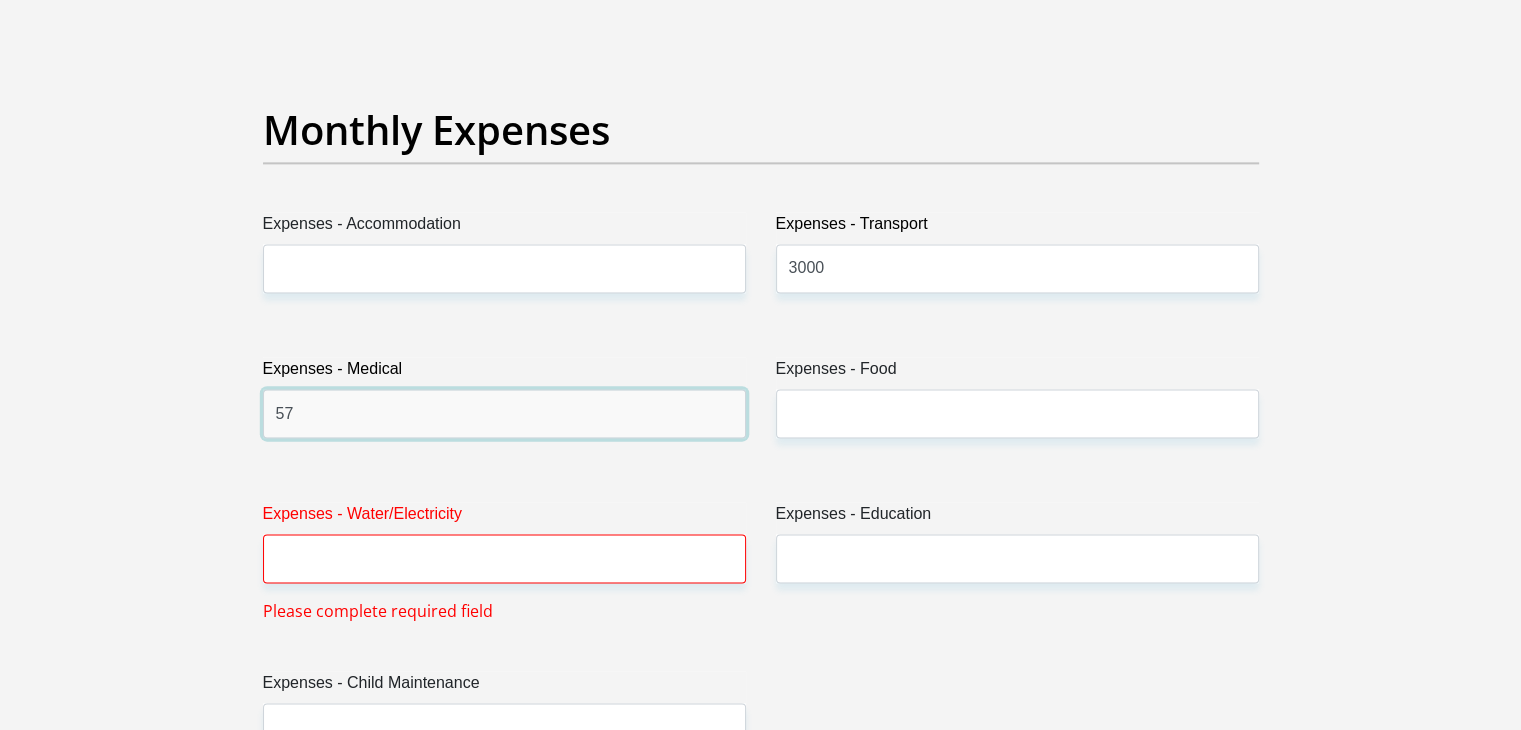 type on "5" 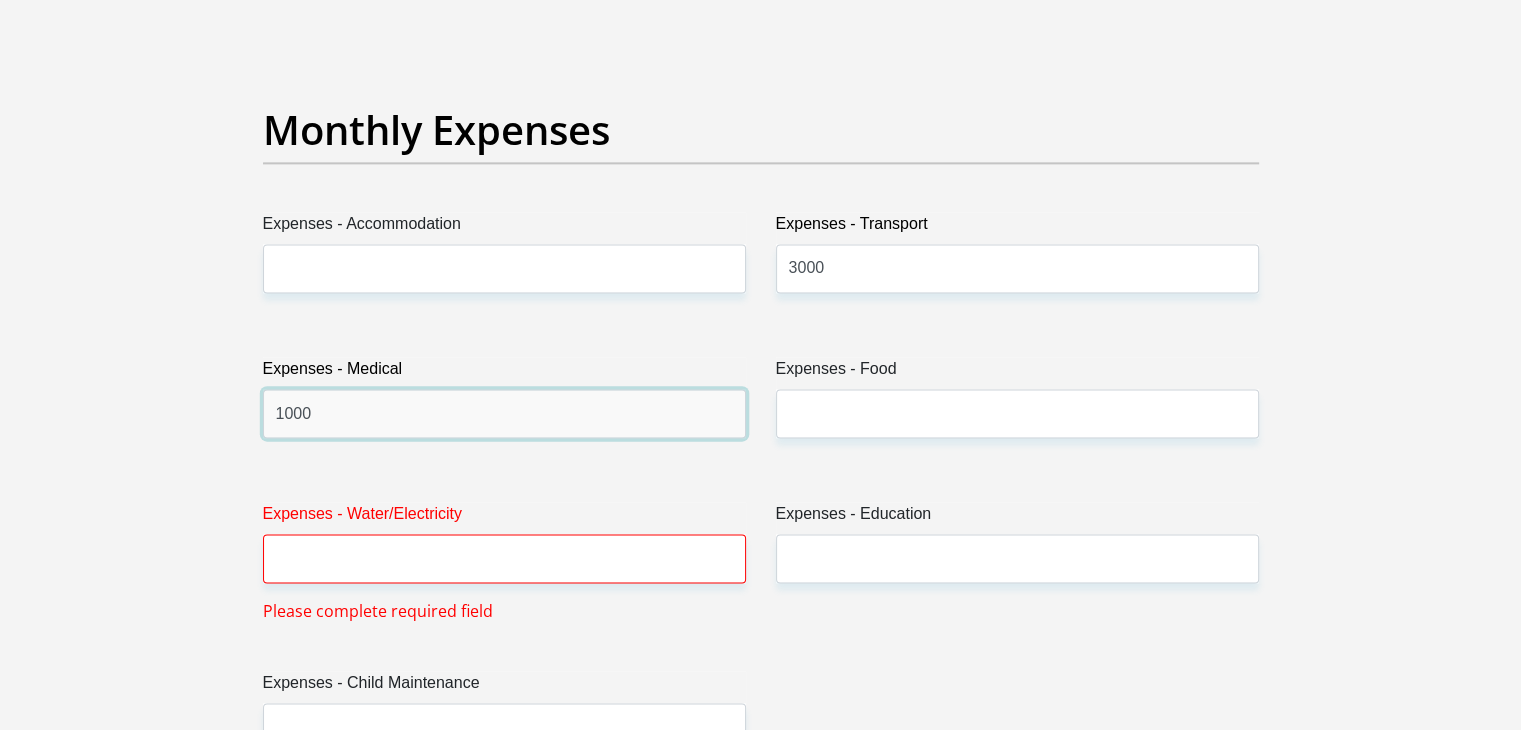 type on "1000" 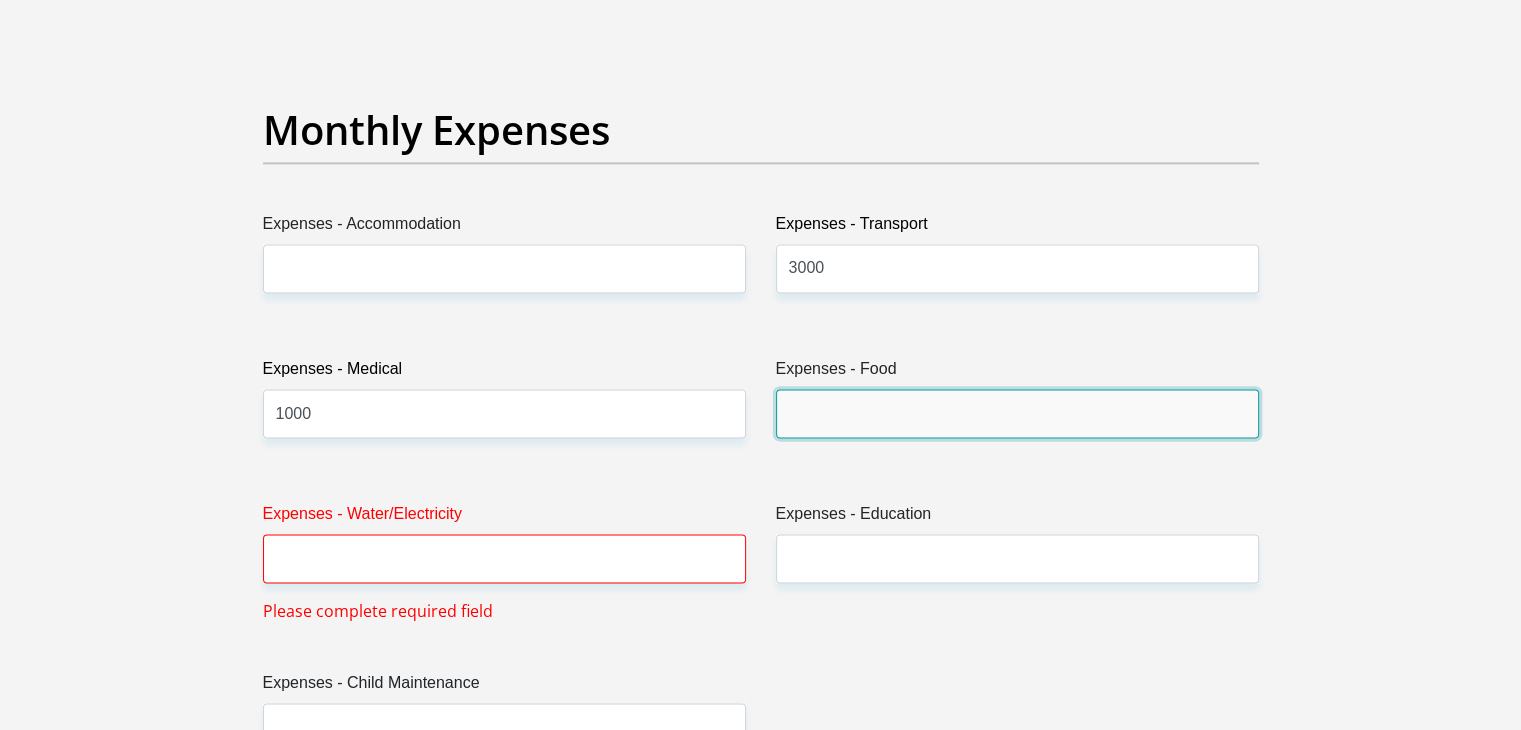 click on "Expenses - Food" at bounding box center [1017, 413] 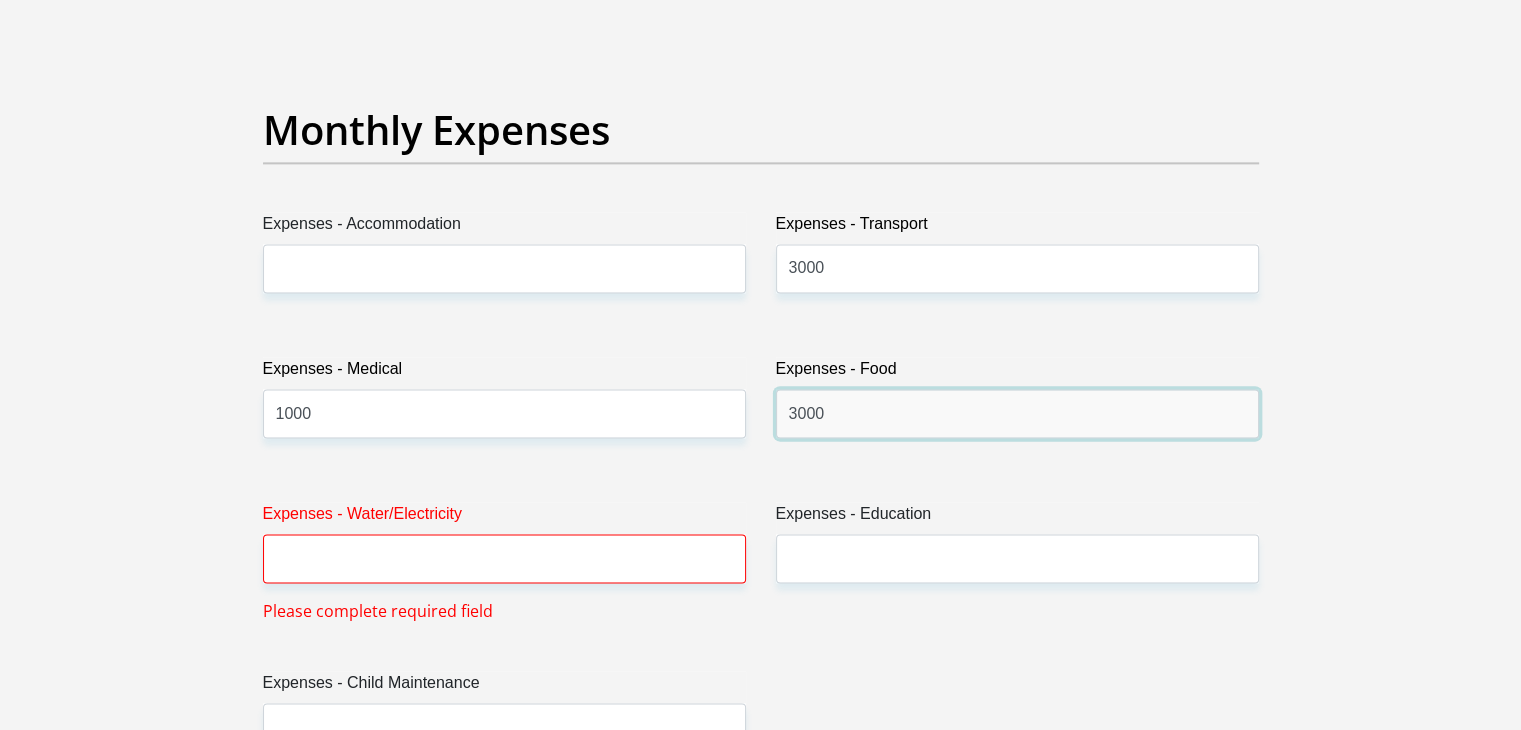 type on "3000" 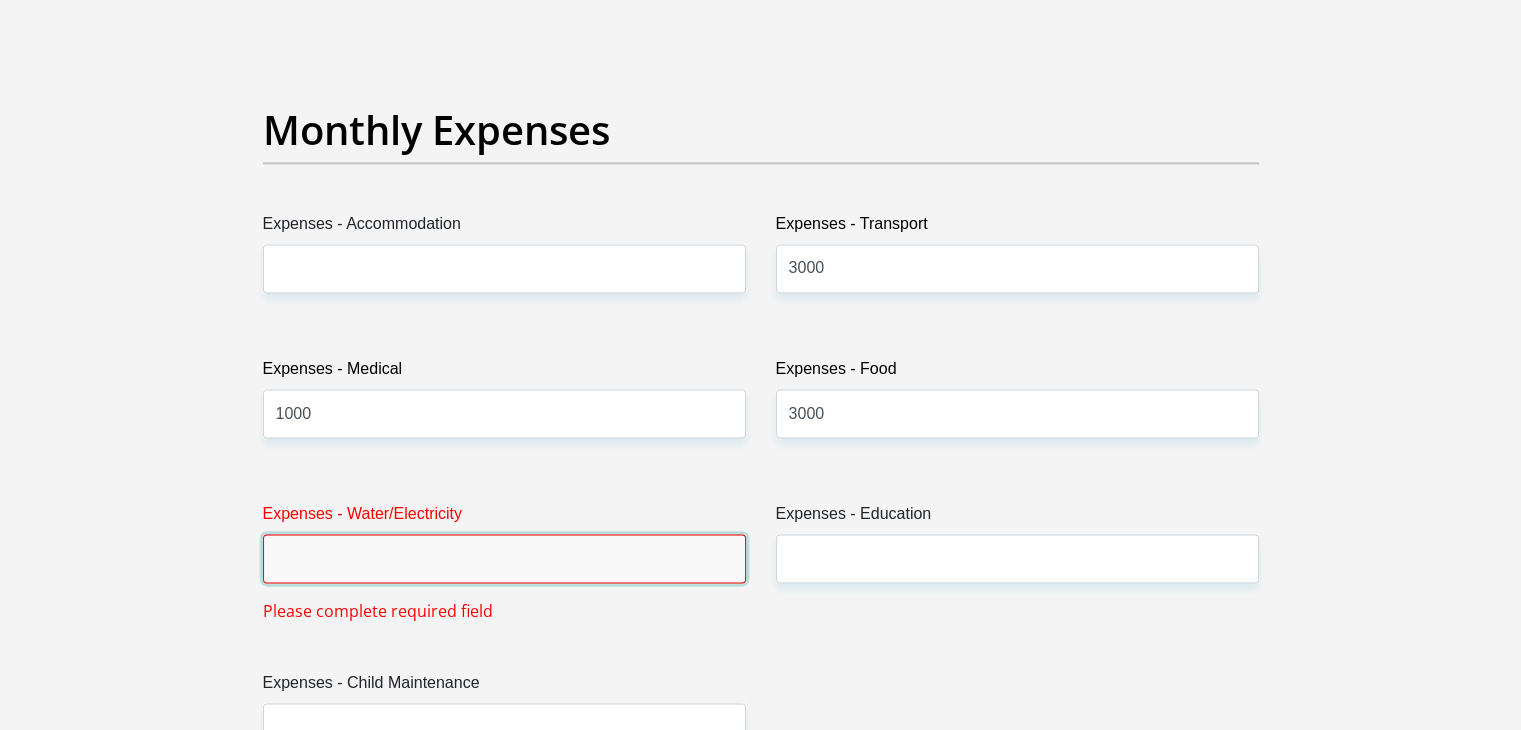 click on "Expenses - Water/Electricity" at bounding box center [504, 558] 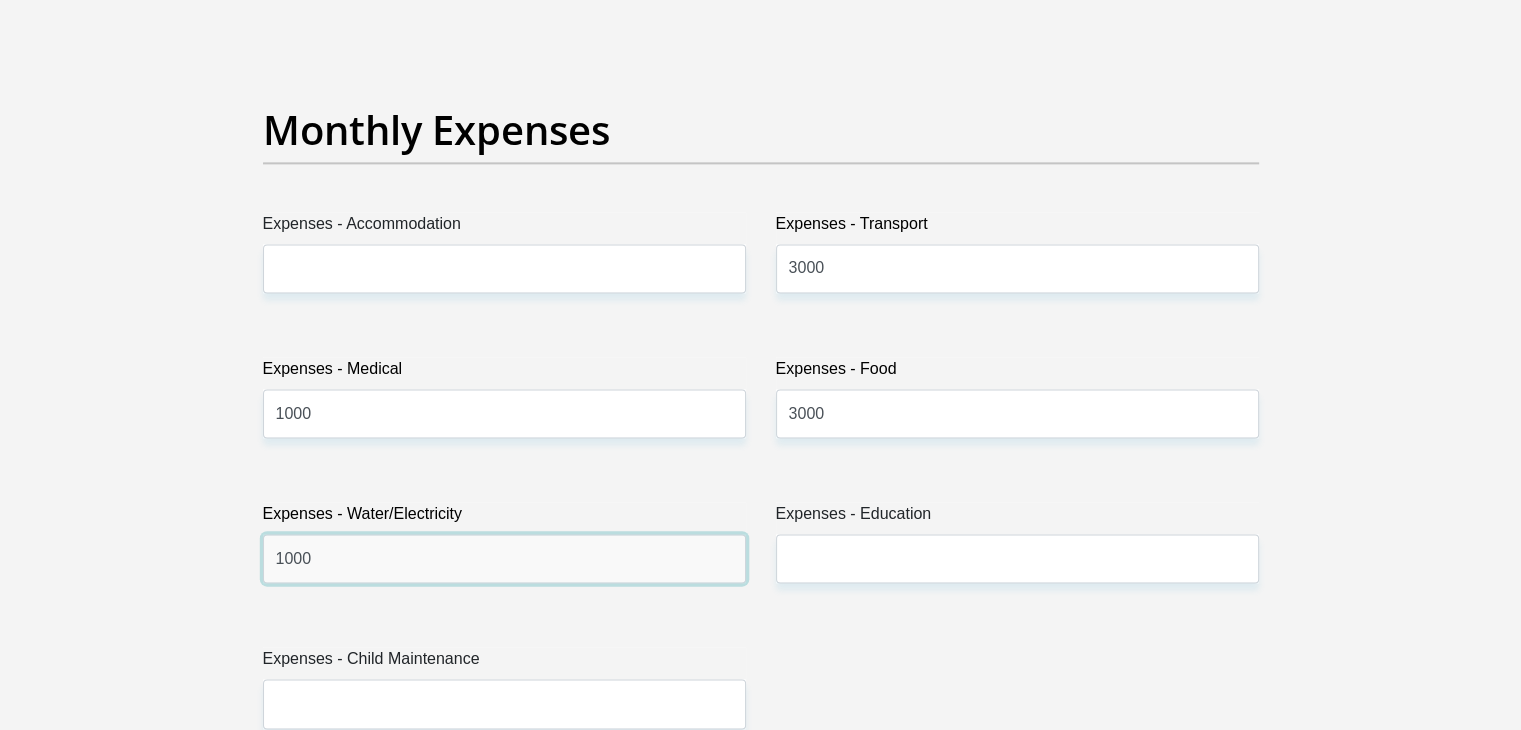 type on "1000" 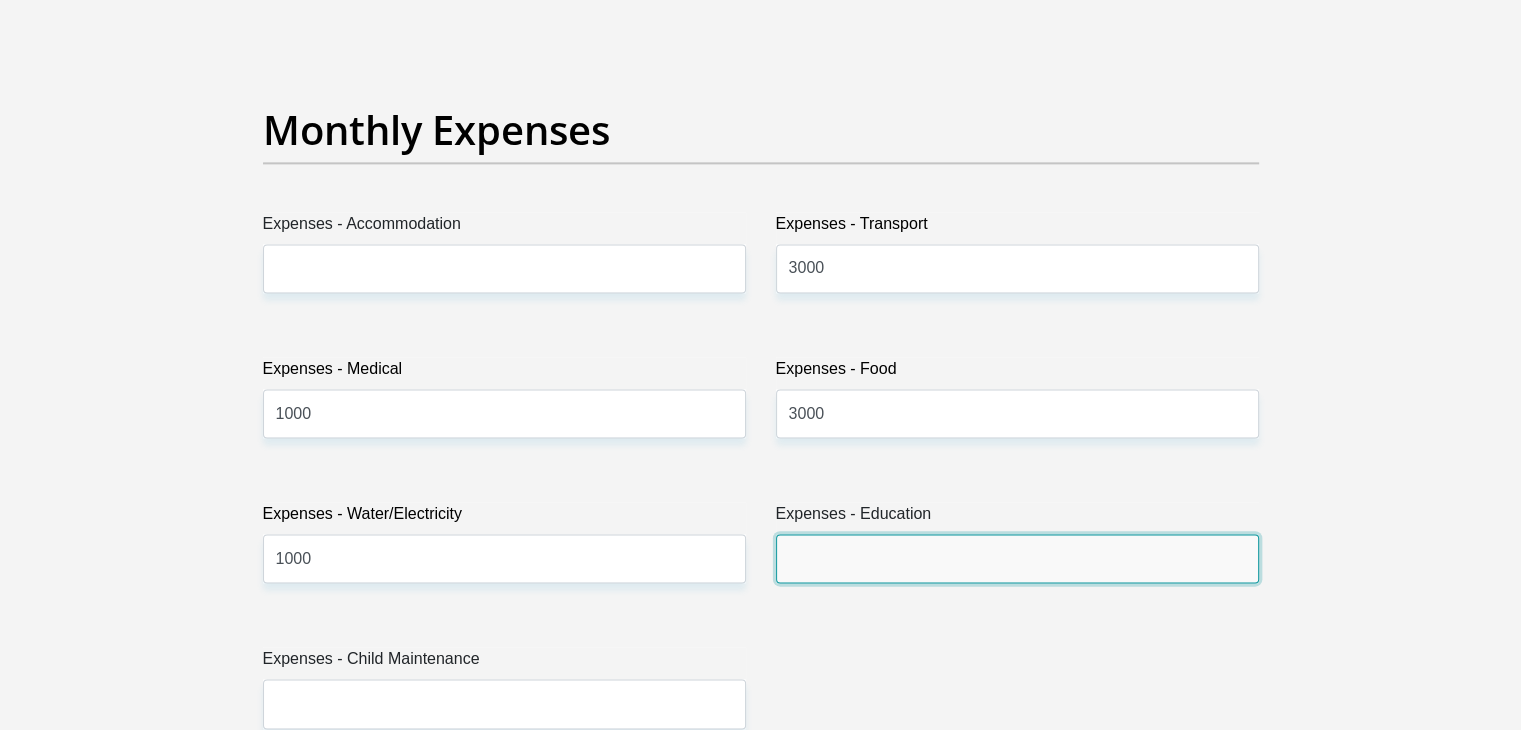 click on "Expenses - Education" at bounding box center [1017, 558] 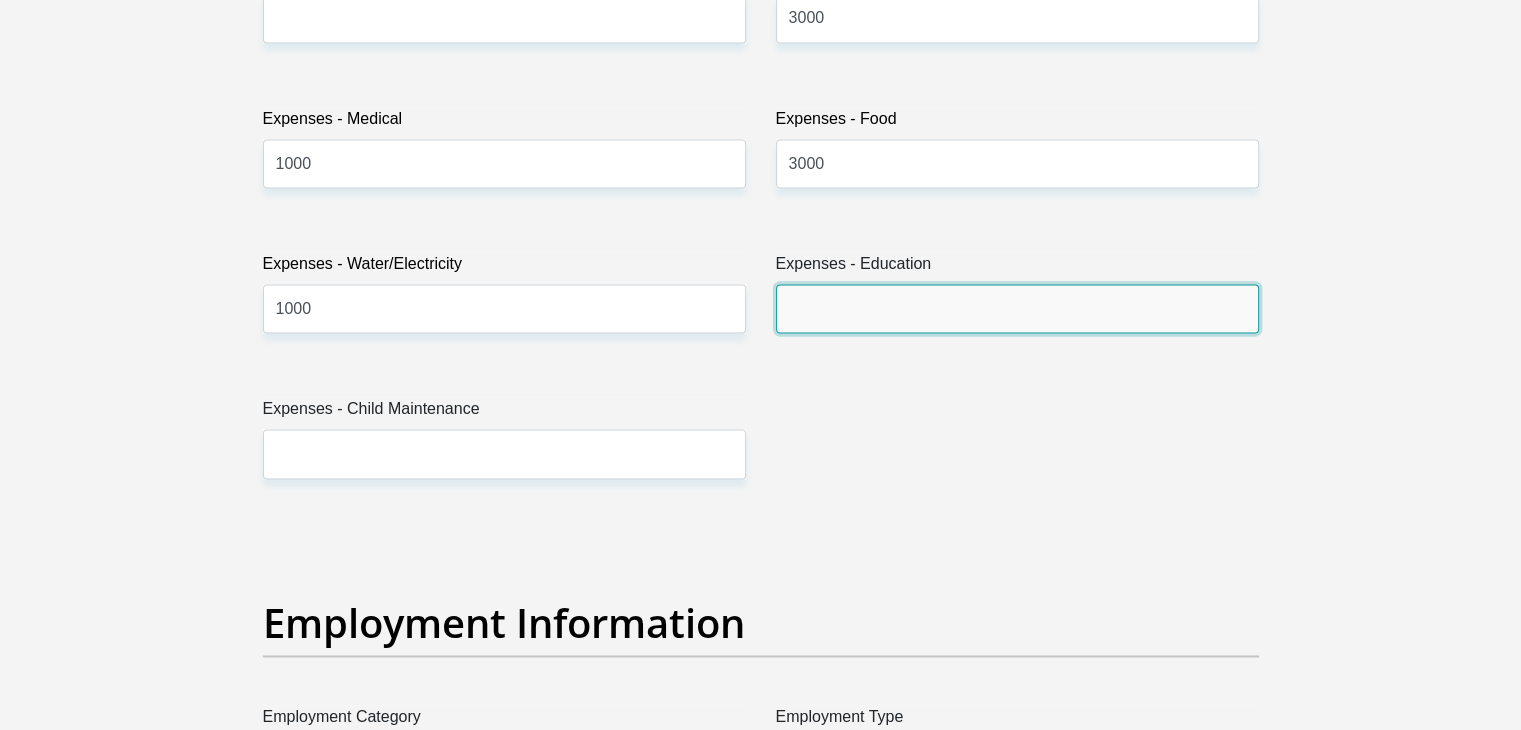 scroll, scrollTop: 3100, scrollLeft: 0, axis: vertical 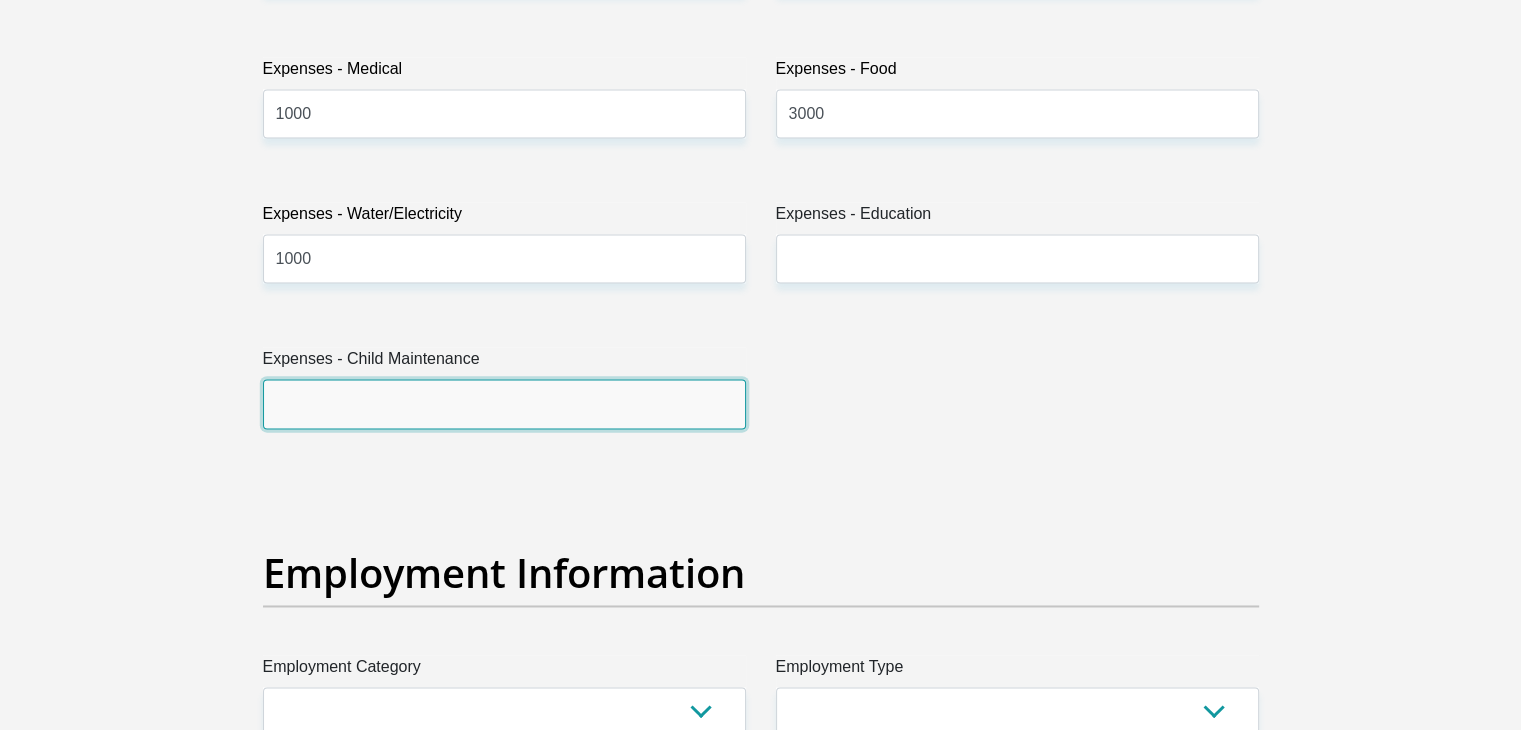 click on "Expenses - Child Maintenance" at bounding box center [504, 403] 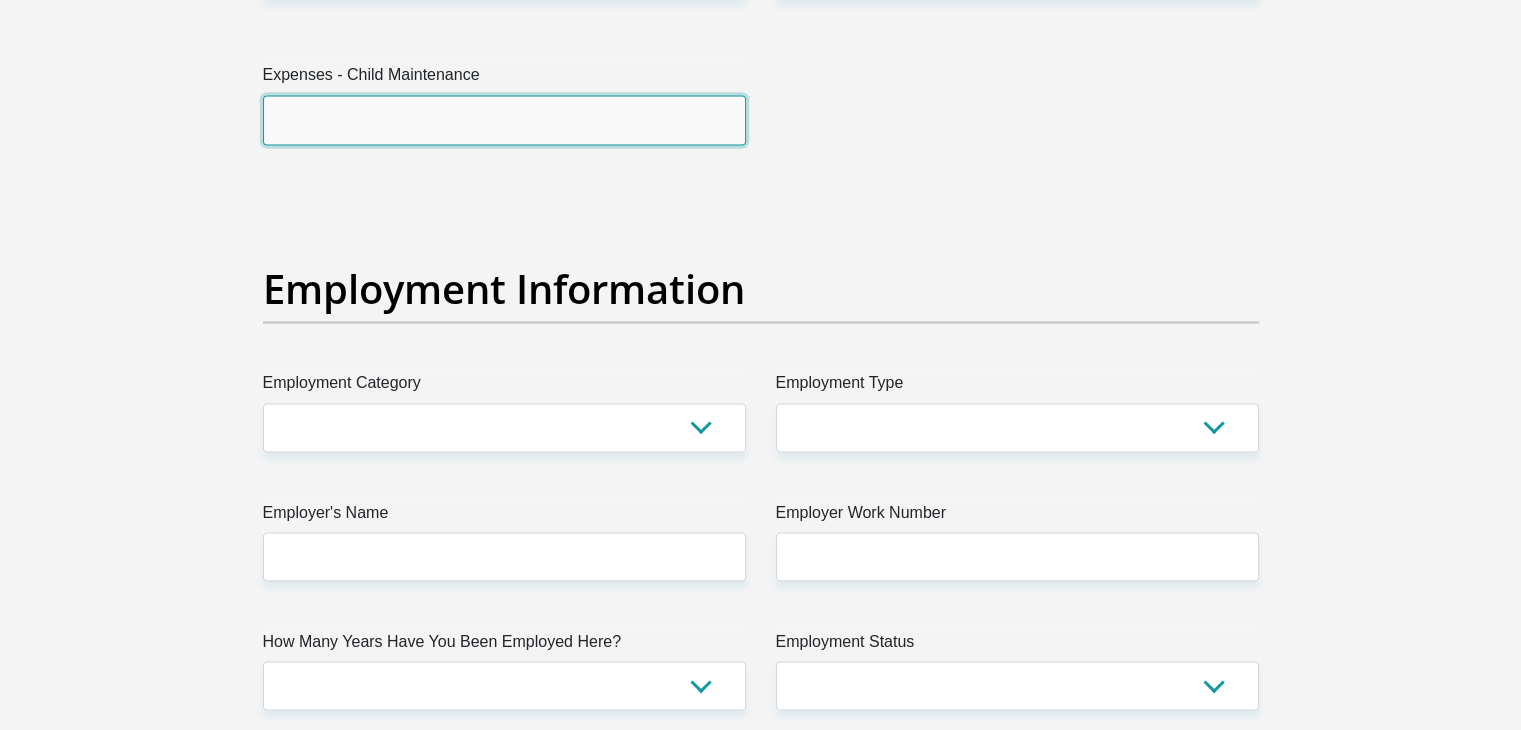 scroll, scrollTop: 3400, scrollLeft: 0, axis: vertical 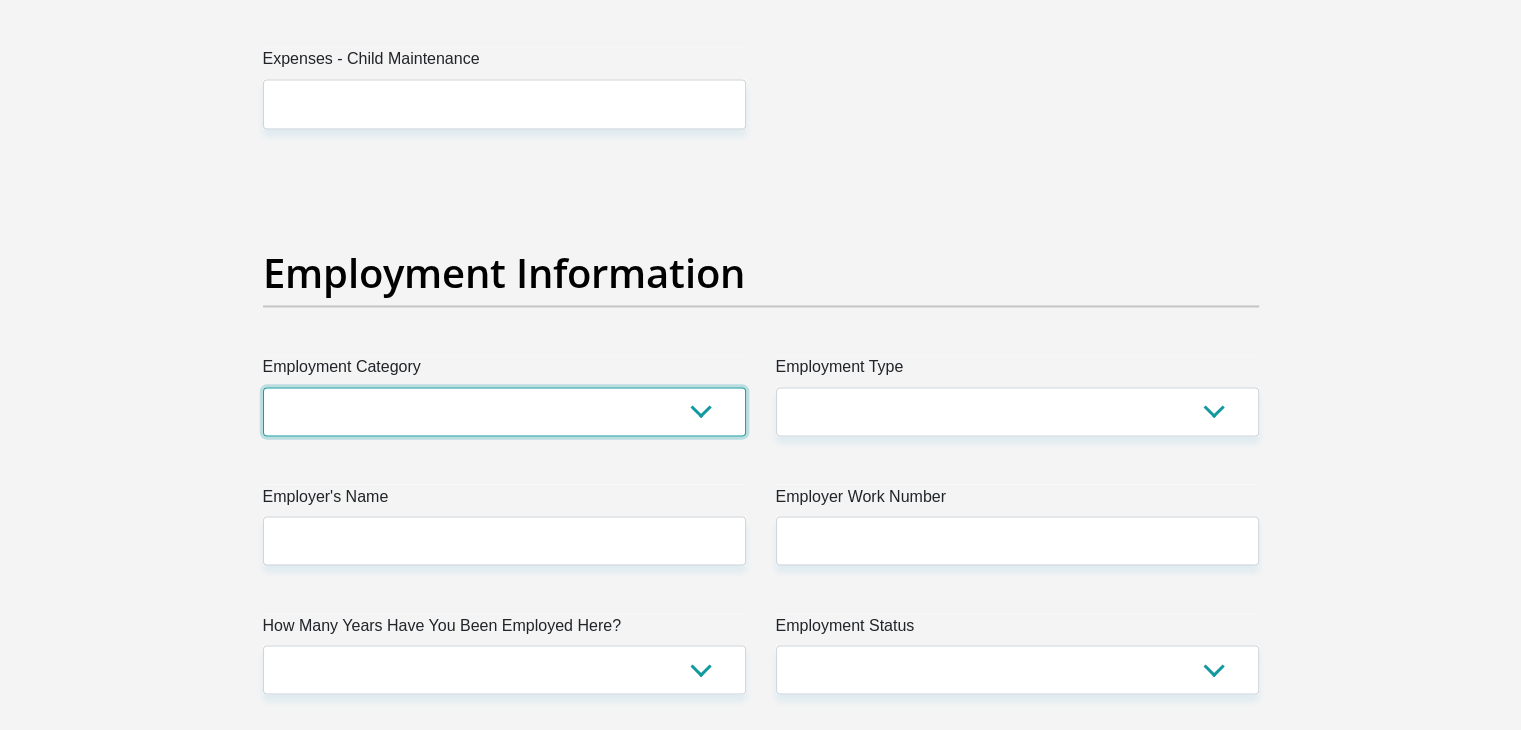 click on "AGRICULTURE
ALCOHOL & TOBACCO
CONSTRUCTION MATERIALS
METALLURGY
EQUIPMENT FOR RENEWABLE ENERGY
SPECIALIZED CONTRACTORS
CAR
GAMING (INCL. INTERNET
OTHER WHOLESALE
UNLICENSED PHARMACEUTICALS
CURRENCY EXCHANGE HOUSES
OTHER FINANCIAL INSTITUTIONS & INSURANCE
REAL ESTATE AGENTS
OIL & GAS
OTHER MATERIALS (E.G. IRON ORE)
PRECIOUS STONES & PRECIOUS METALS
POLITICAL ORGANIZATIONS
RELIGIOUS ORGANIZATIONS(NOT SECTS)
ACTI. HAVING BUSINESS DEAL WITH PUBLIC ADMINISTRATION
LAUNDROMATS" at bounding box center (504, 411) 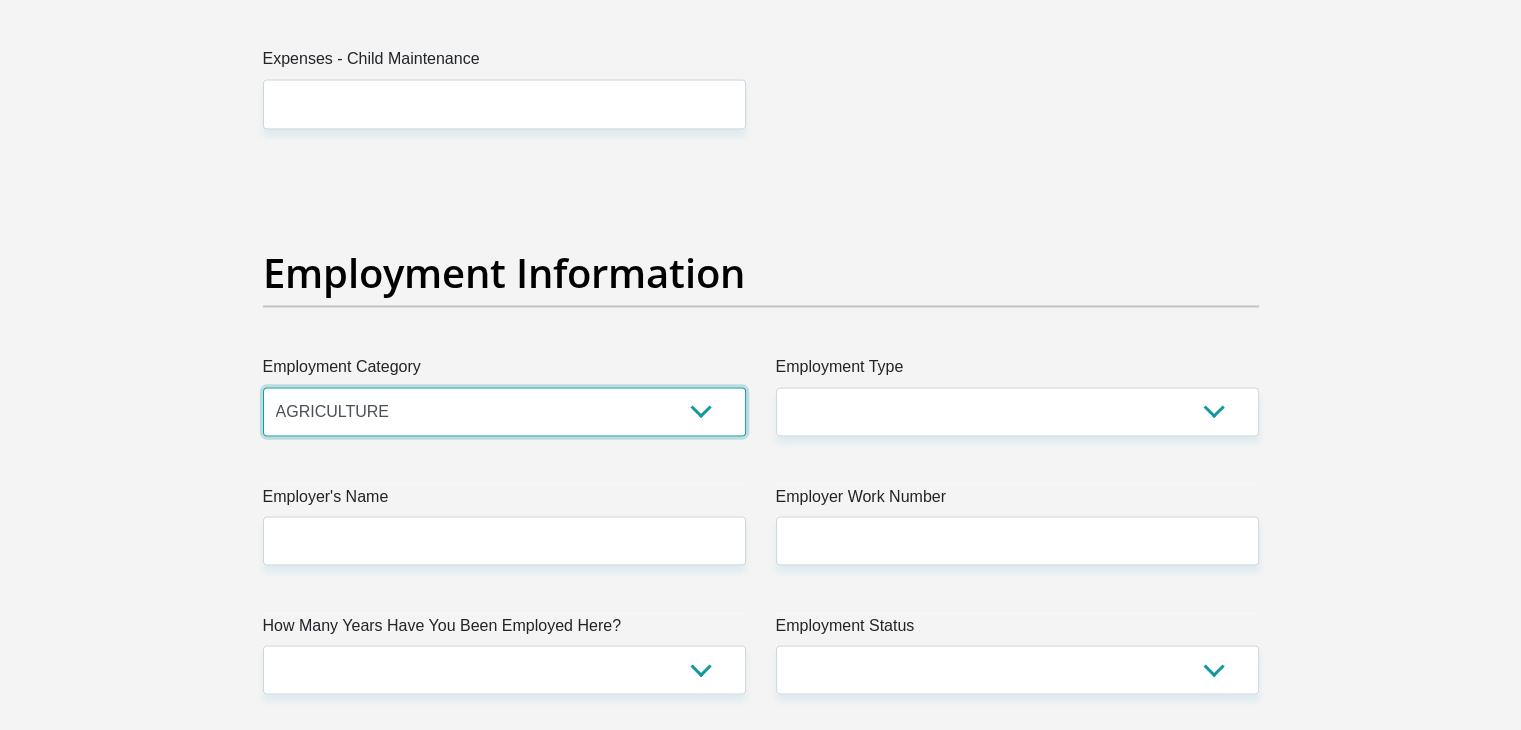 click on "AGRICULTURE
ALCOHOL & TOBACCO
CONSTRUCTION MATERIALS
METALLURGY
EQUIPMENT FOR RENEWABLE ENERGY
SPECIALIZED CONTRACTORS
CAR
GAMING (INCL. INTERNET
OTHER WHOLESALE
UNLICENSED PHARMACEUTICALS
CURRENCY EXCHANGE HOUSES
OTHER FINANCIAL INSTITUTIONS & INSURANCE
REAL ESTATE AGENTS
OIL & GAS
OTHER MATERIALS (E.G. IRON ORE)
PRECIOUS STONES & PRECIOUS METALS
POLITICAL ORGANIZATIONS
RELIGIOUS ORGANIZATIONS(NOT SECTS)
ACTI. HAVING BUSINESS DEAL WITH PUBLIC ADMINISTRATION
LAUNDROMATS" at bounding box center [504, 411] 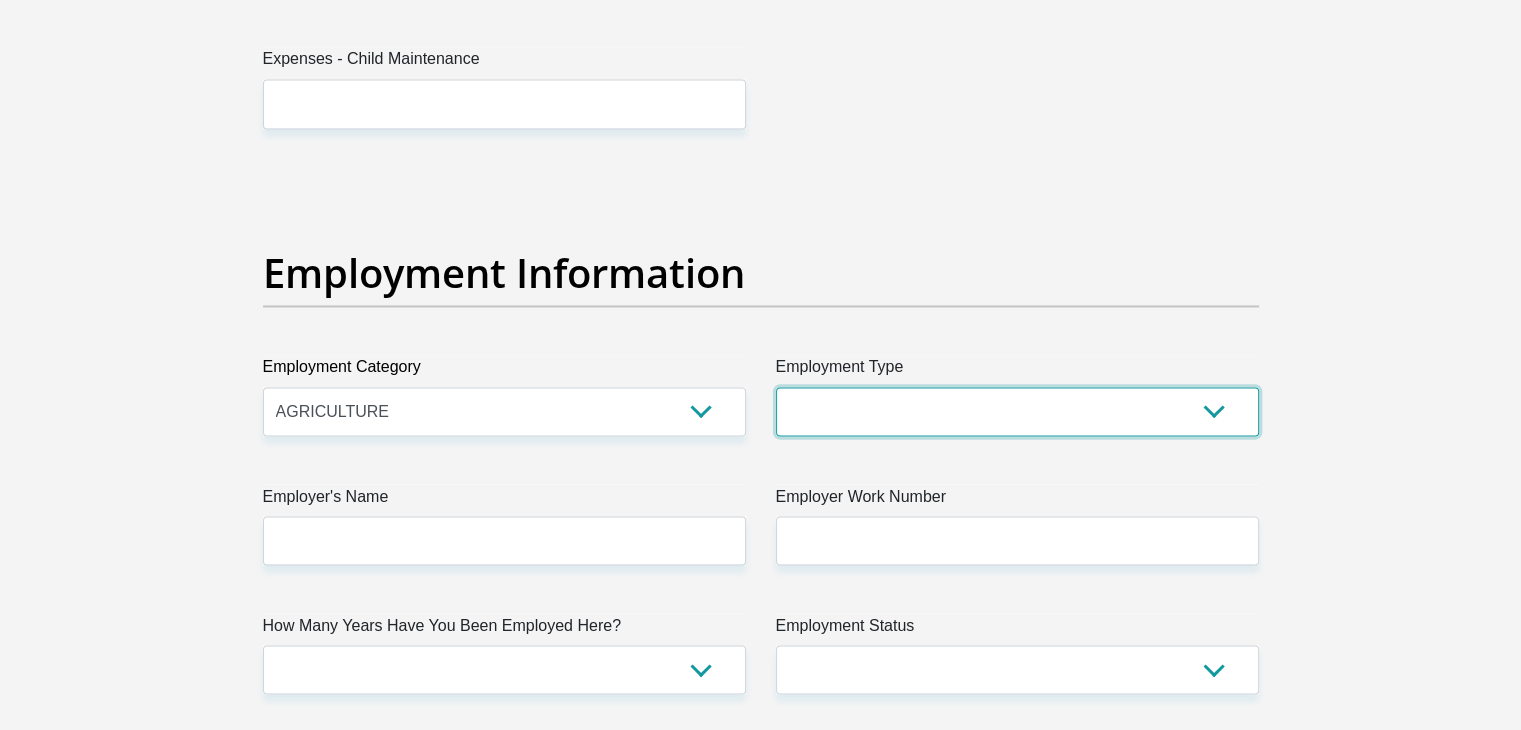 click on "College/Lecturer
Craft Seller
Creative
Driver
Executive
Farmer
Forces - Non Commissioned
Forces - Officer
Hawker
Housewife
Labourer
Licenced Professional
Manager
Miner
Non Licenced Professional
Office Staff/Clerk
Outside Worker
Pensioner
Permanent Teacher
Production/Manufacturing
Sales
Self-Employed
Semi-Professional Worker
Service Industry  Social Worker  Student" at bounding box center (1017, 411) 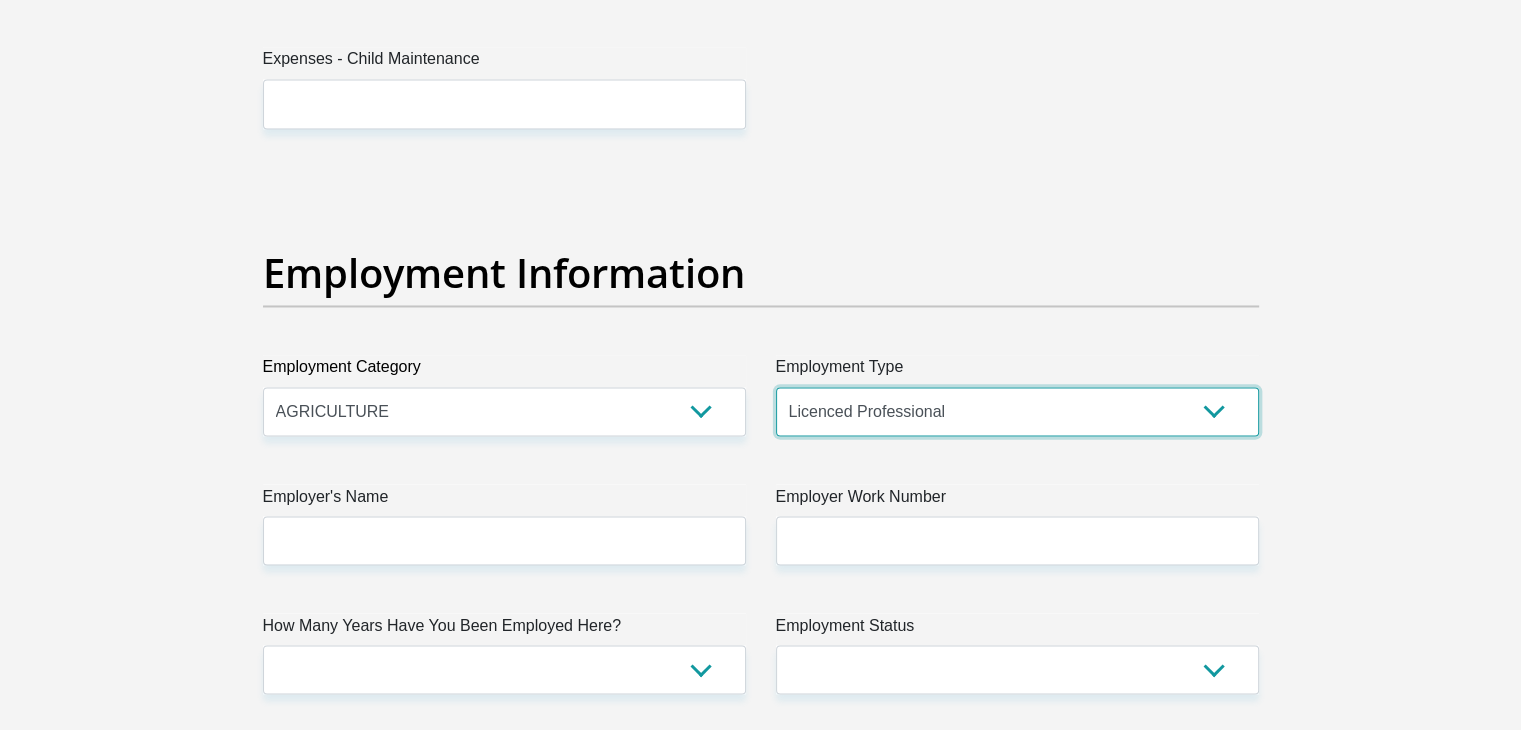 click on "College/Lecturer
Craft Seller
Creative
Driver
Executive
Farmer
Forces - Non Commissioned
Forces - Officer
Hawker
Housewife
Labourer
Licenced Professional
Manager
Miner
Non Licenced Professional
Office Staff/Clerk
Outside Worker
Pensioner
Permanent Teacher
Production/Manufacturing
Sales
Self-Employed
Semi-Professional Worker
Service Industry  Social Worker  Student" at bounding box center [1017, 411] 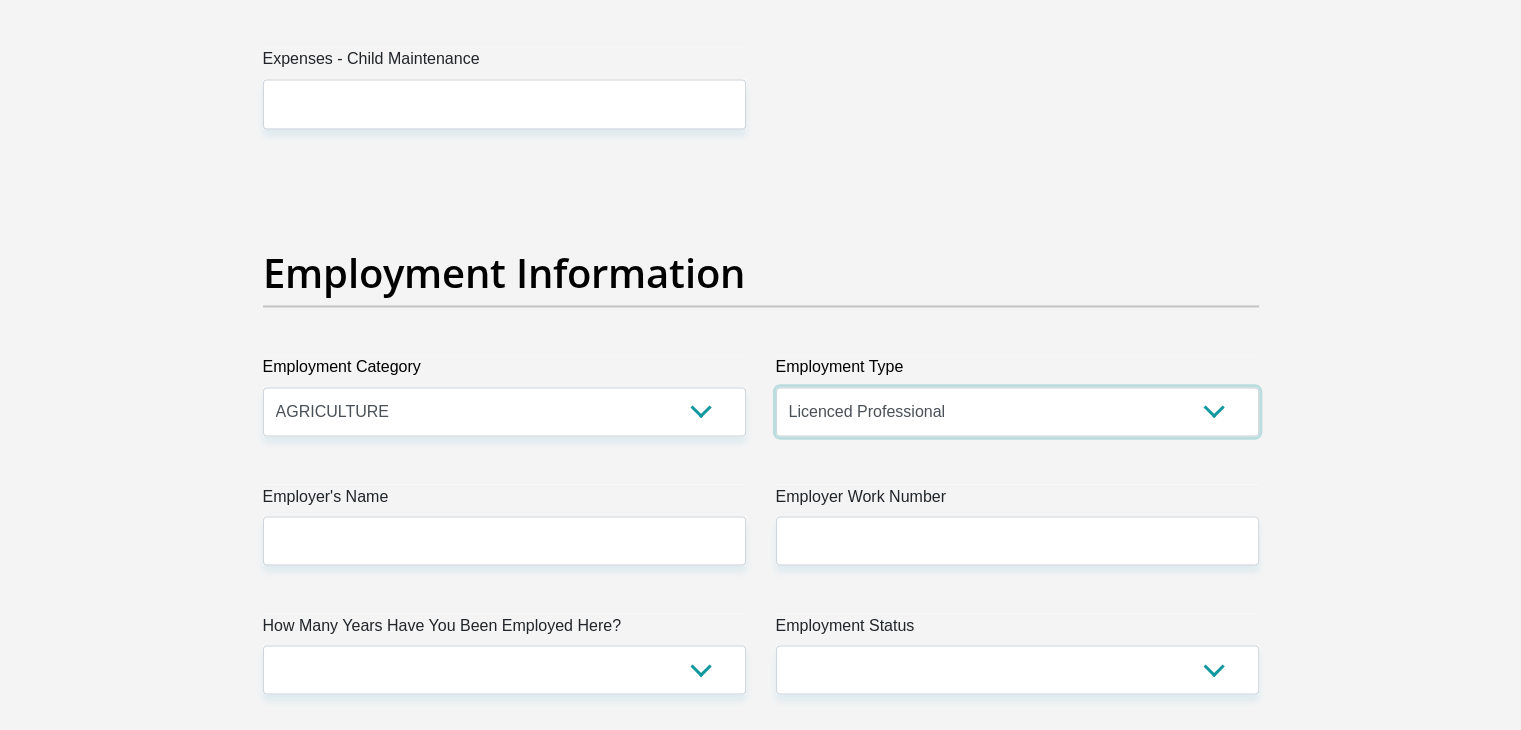 click on "College/Lecturer
Craft Seller
Creative
Driver
Executive
Farmer
Forces - Non Commissioned
Forces - Officer
Hawker
Housewife
Labourer
Licenced Professional
Manager
Miner
Non Licenced Professional
Office Staff/Clerk
Outside Worker
Pensioner
Permanent Teacher
Production/Manufacturing
Sales
Self-Employed
Semi-Professional Worker
Service Industry  Social Worker  Student" at bounding box center (1017, 411) 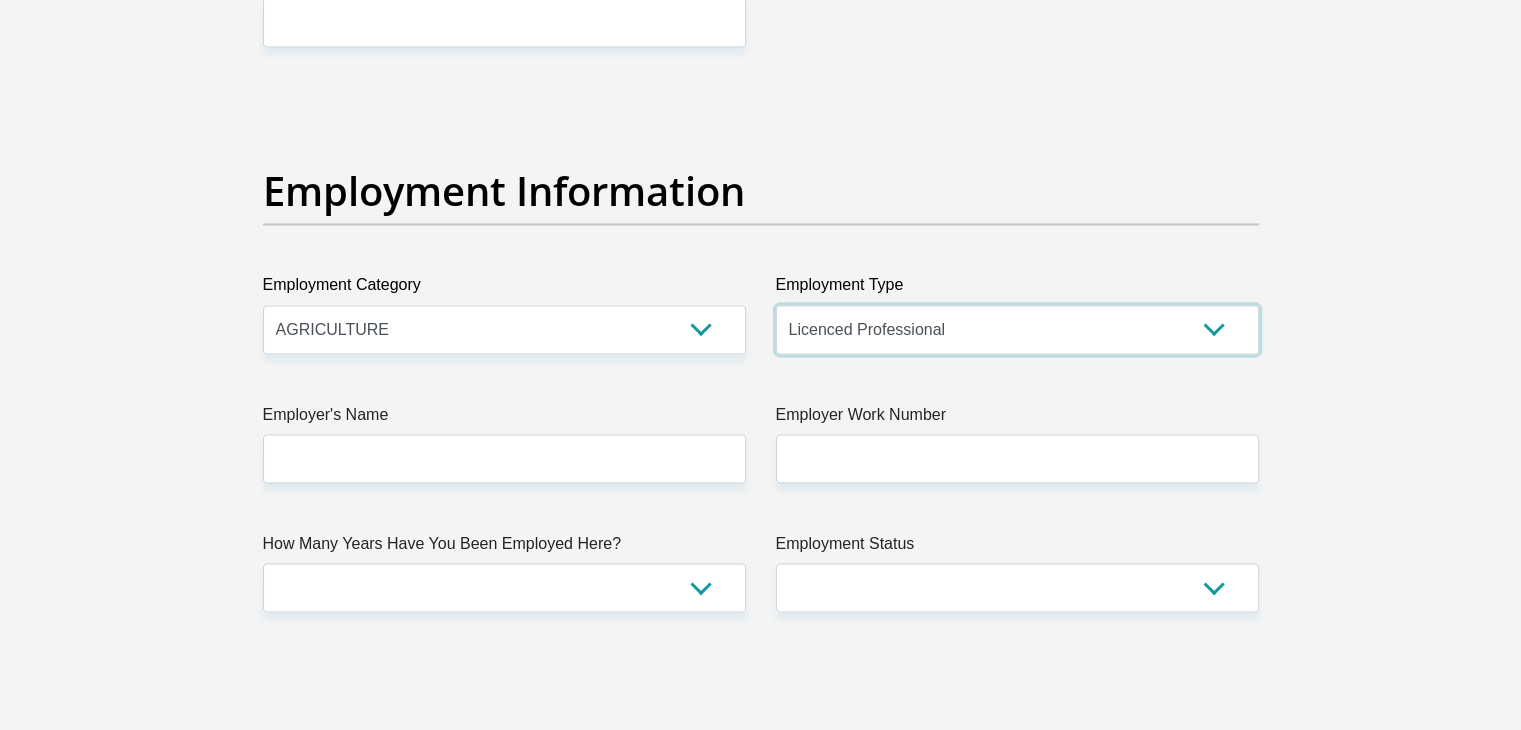 scroll, scrollTop: 3600, scrollLeft: 0, axis: vertical 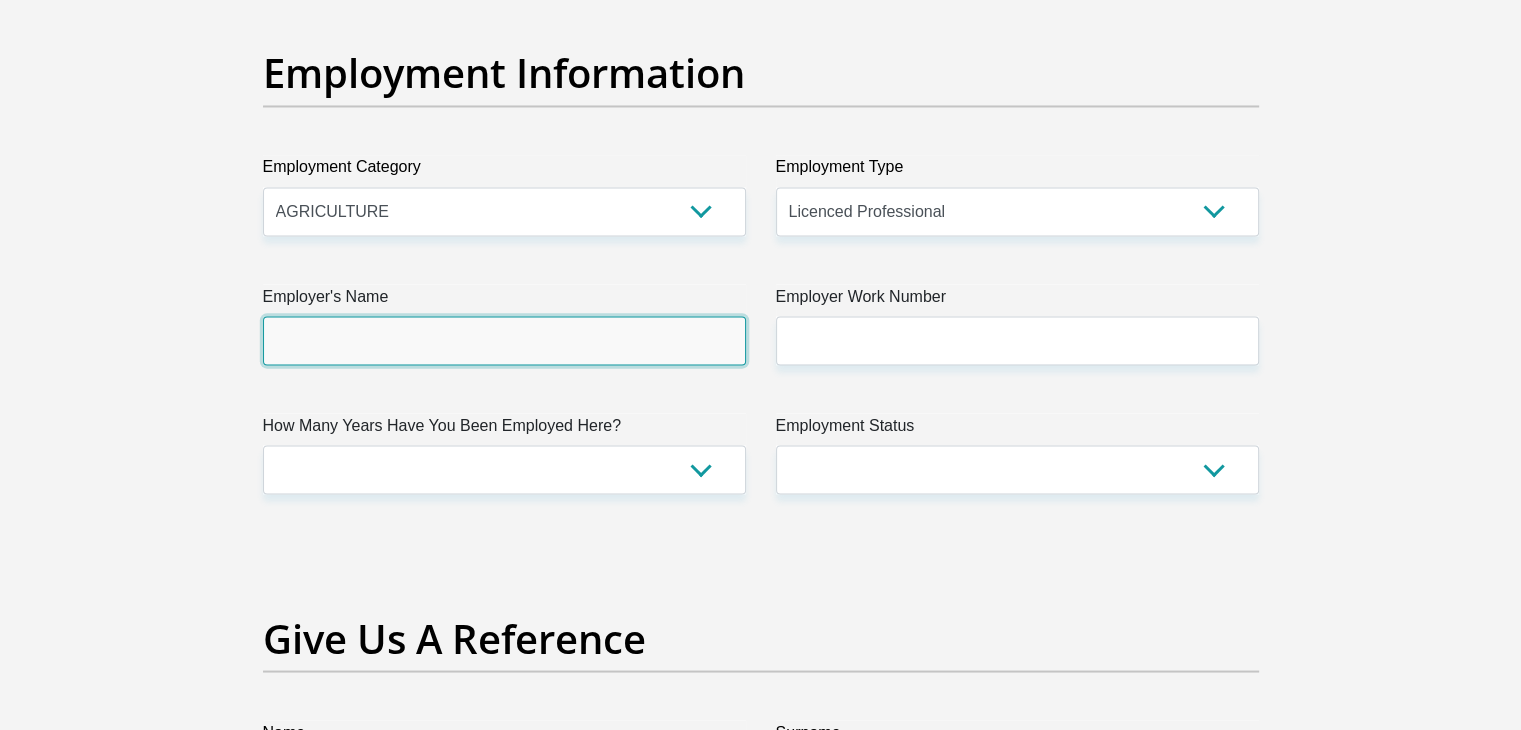 click on "Employer's Name" at bounding box center [504, 340] 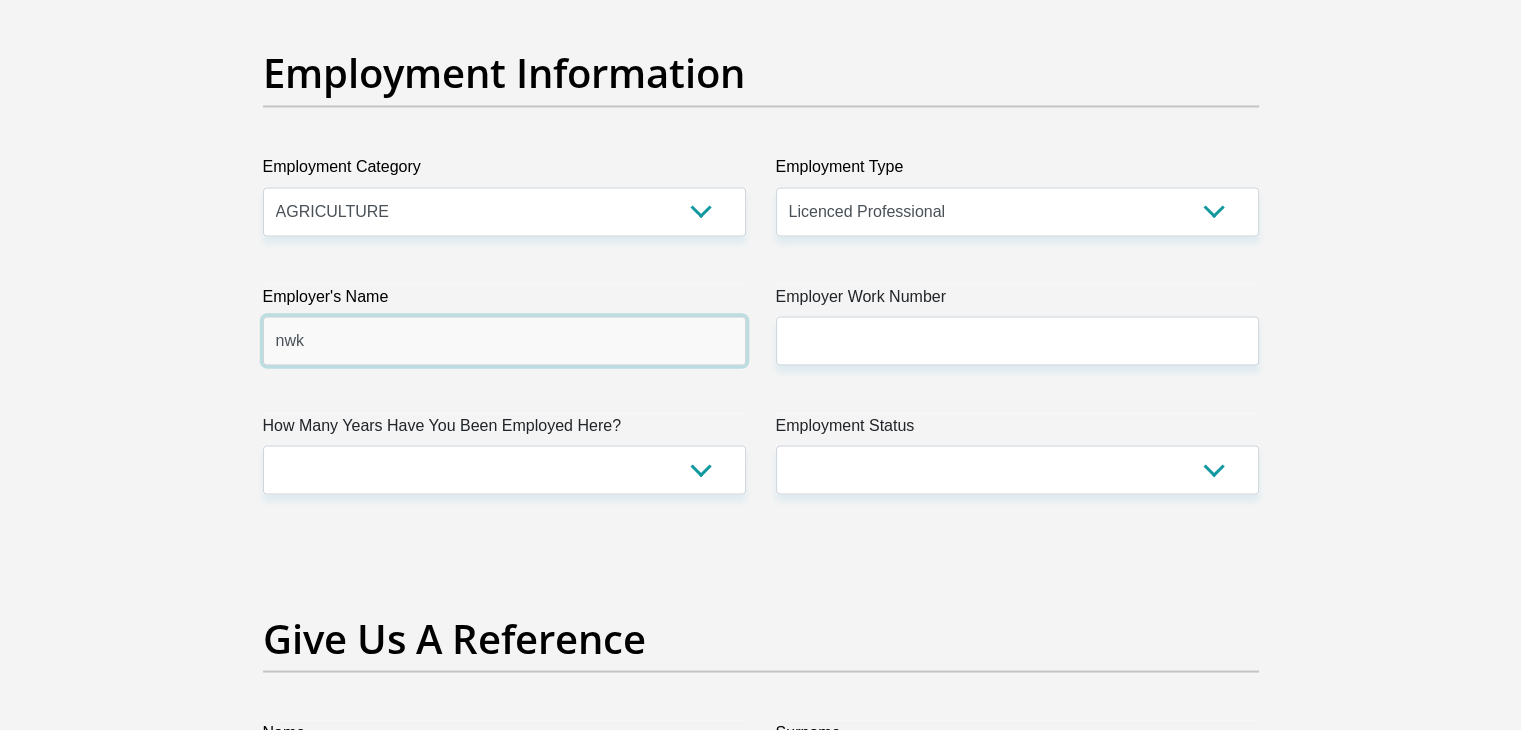 type on "nwk" 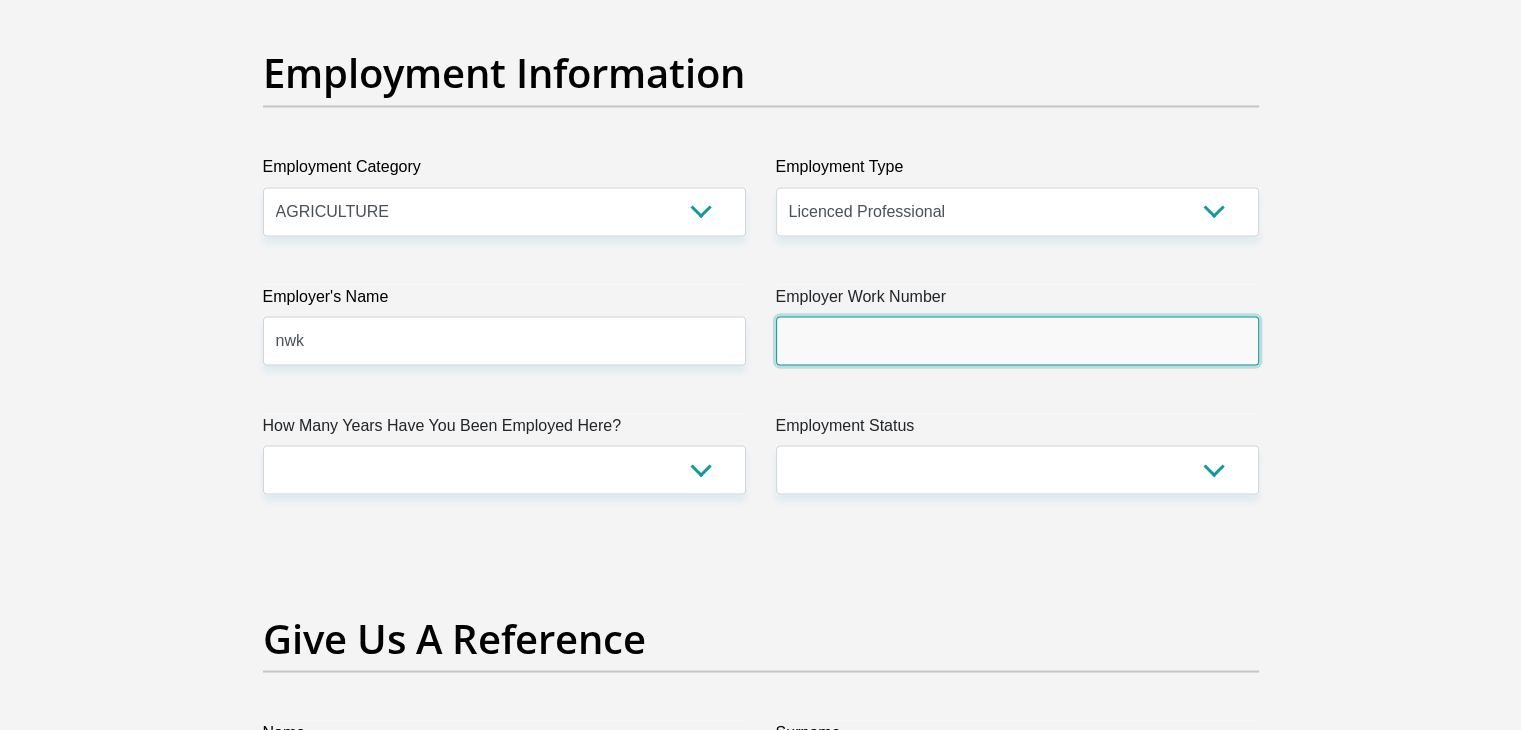 click on "Employer Work Number" at bounding box center (1017, 340) 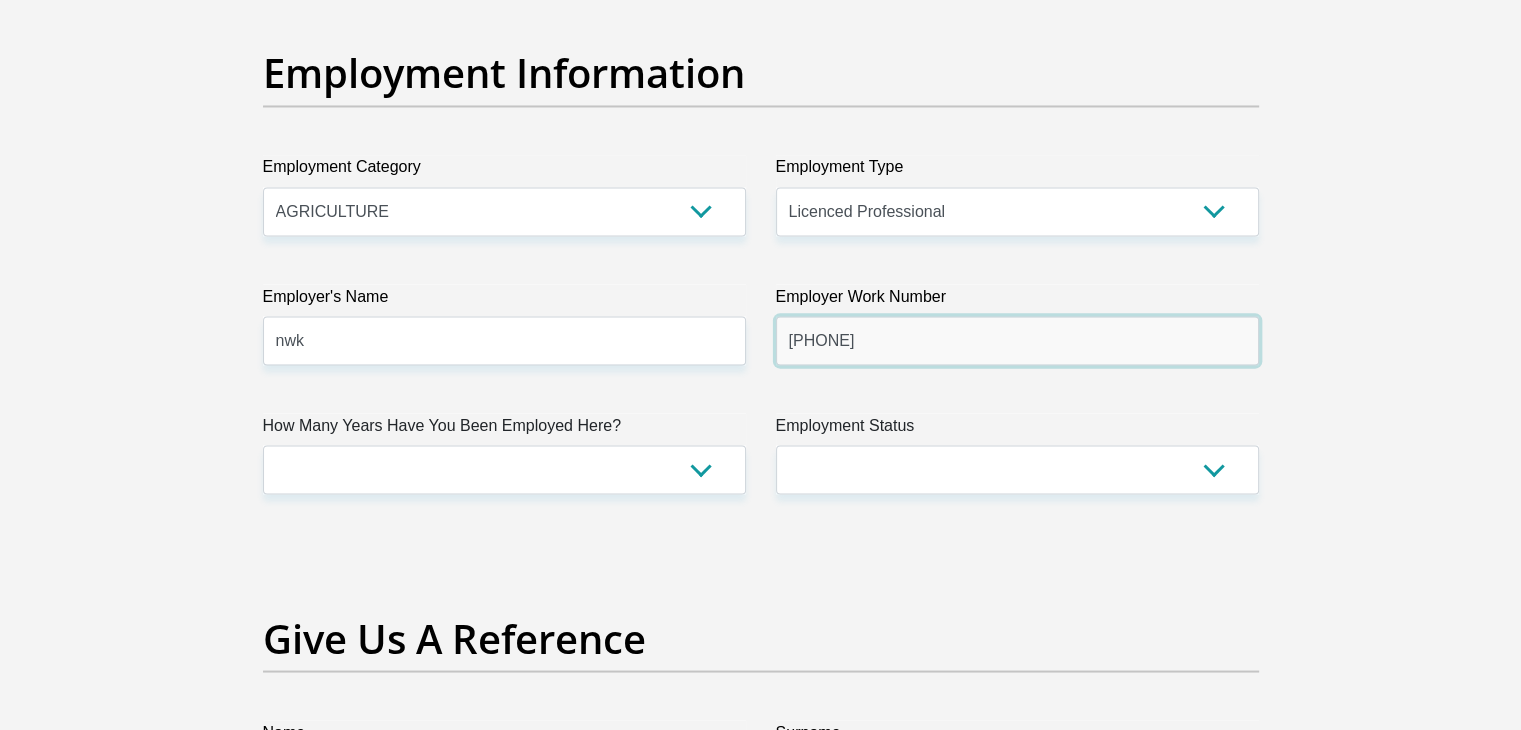 type on "0186331017" 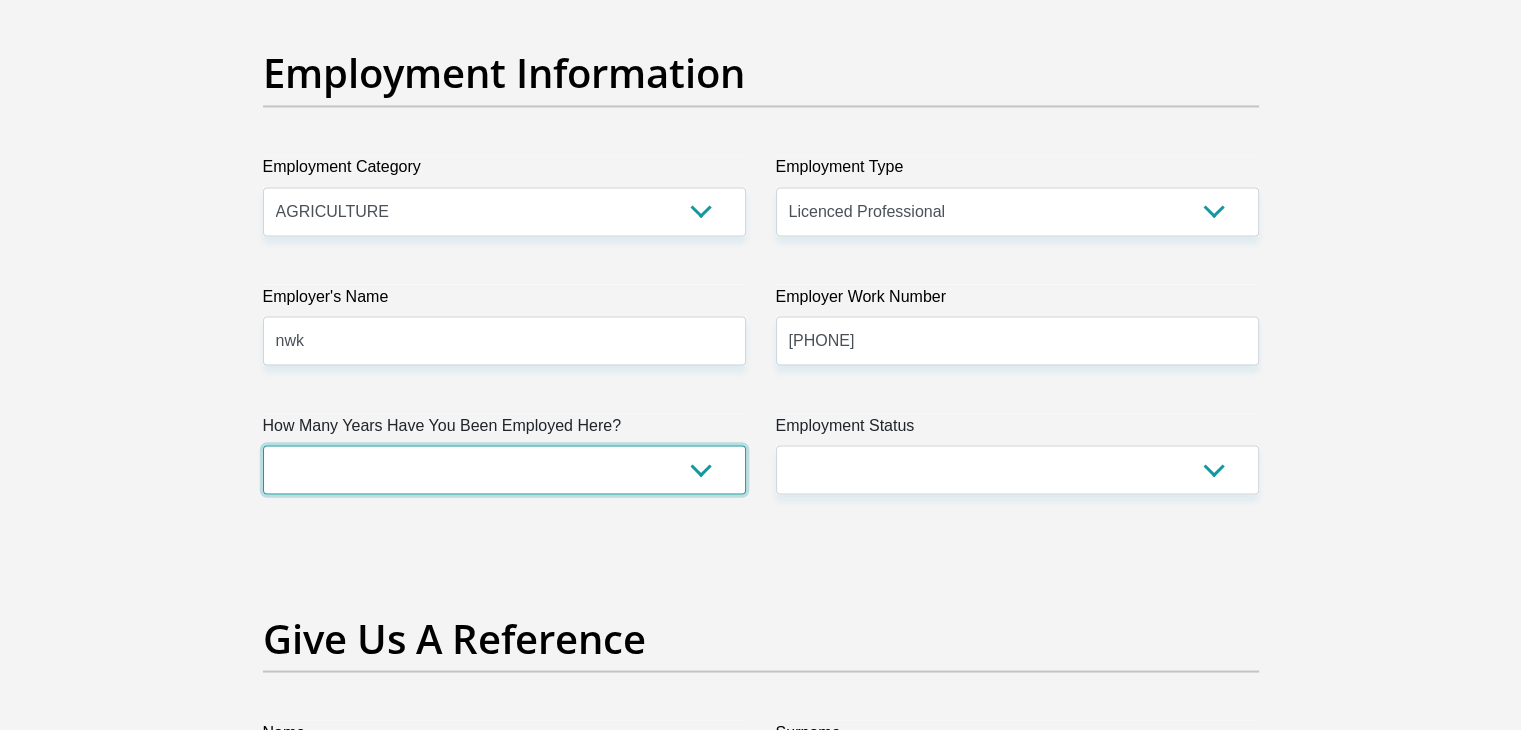 click on "less than 1 year
1-3 years
3-5 years
5+ years" at bounding box center (504, 469) 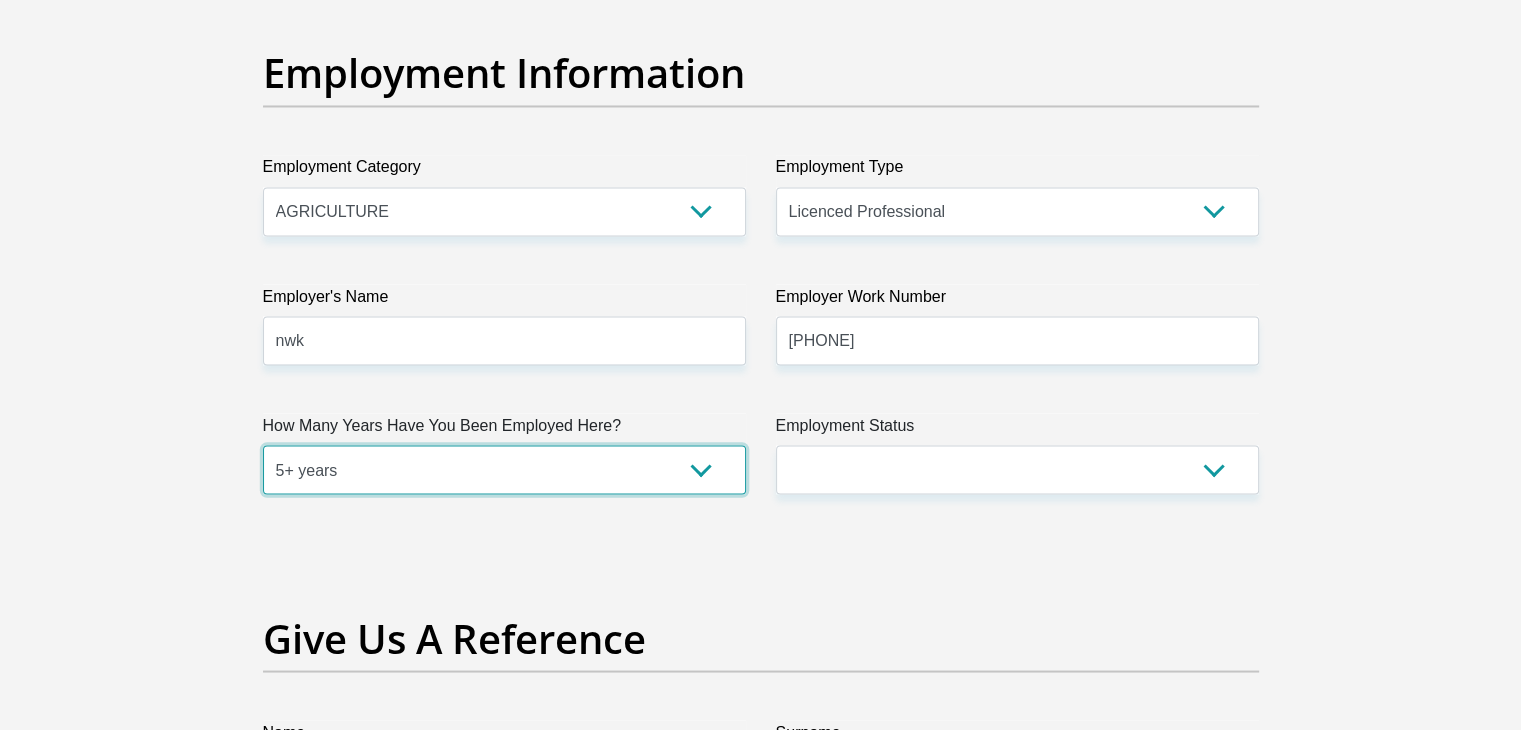 click on "less than 1 year
1-3 years
3-5 years
5+ years" at bounding box center (504, 469) 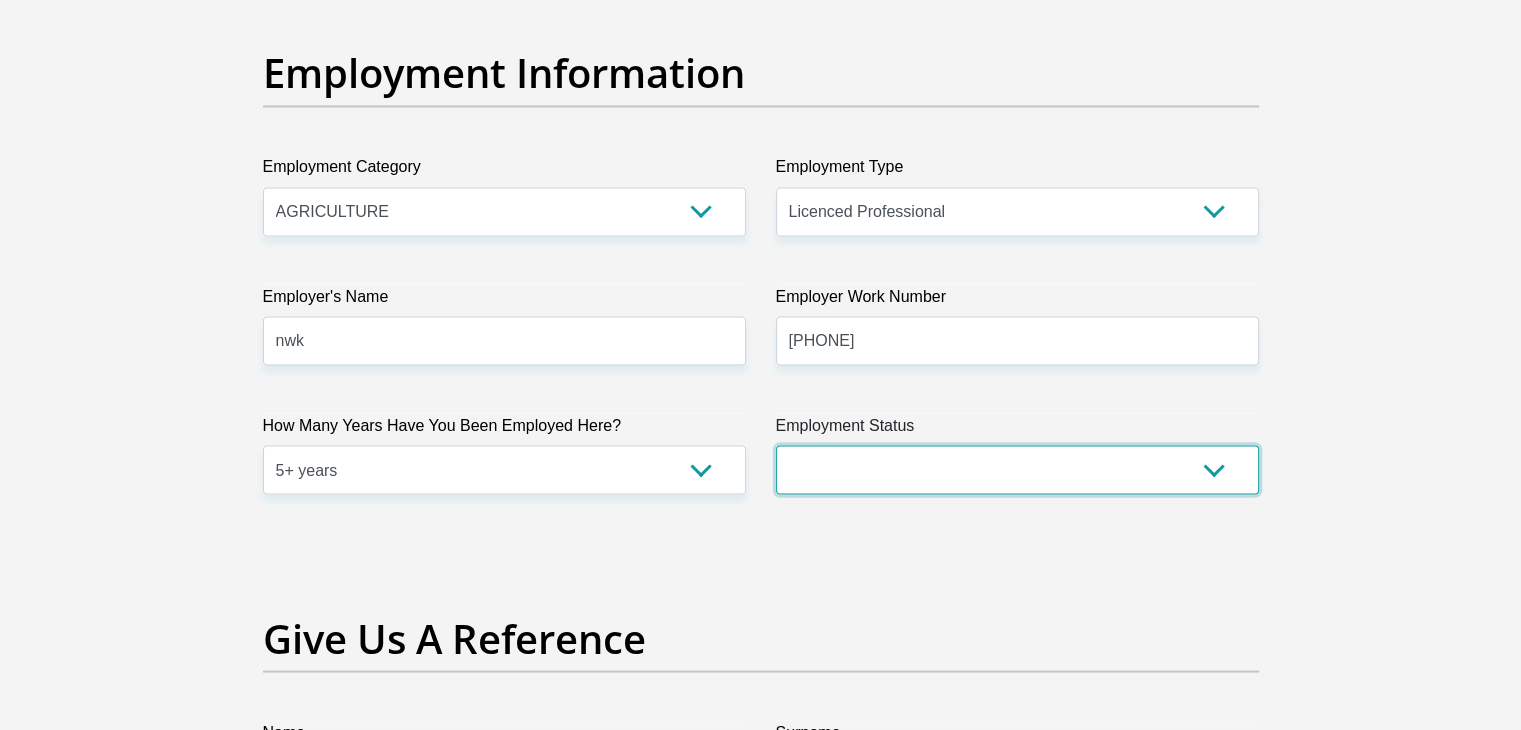 click on "Permanent/Full-time
Part-time/Casual
Contract Worker
Self-Employed
Housewife
Retired
Student
Medically Boarded
Disability
Unemployed" at bounding box center [1017, 469] 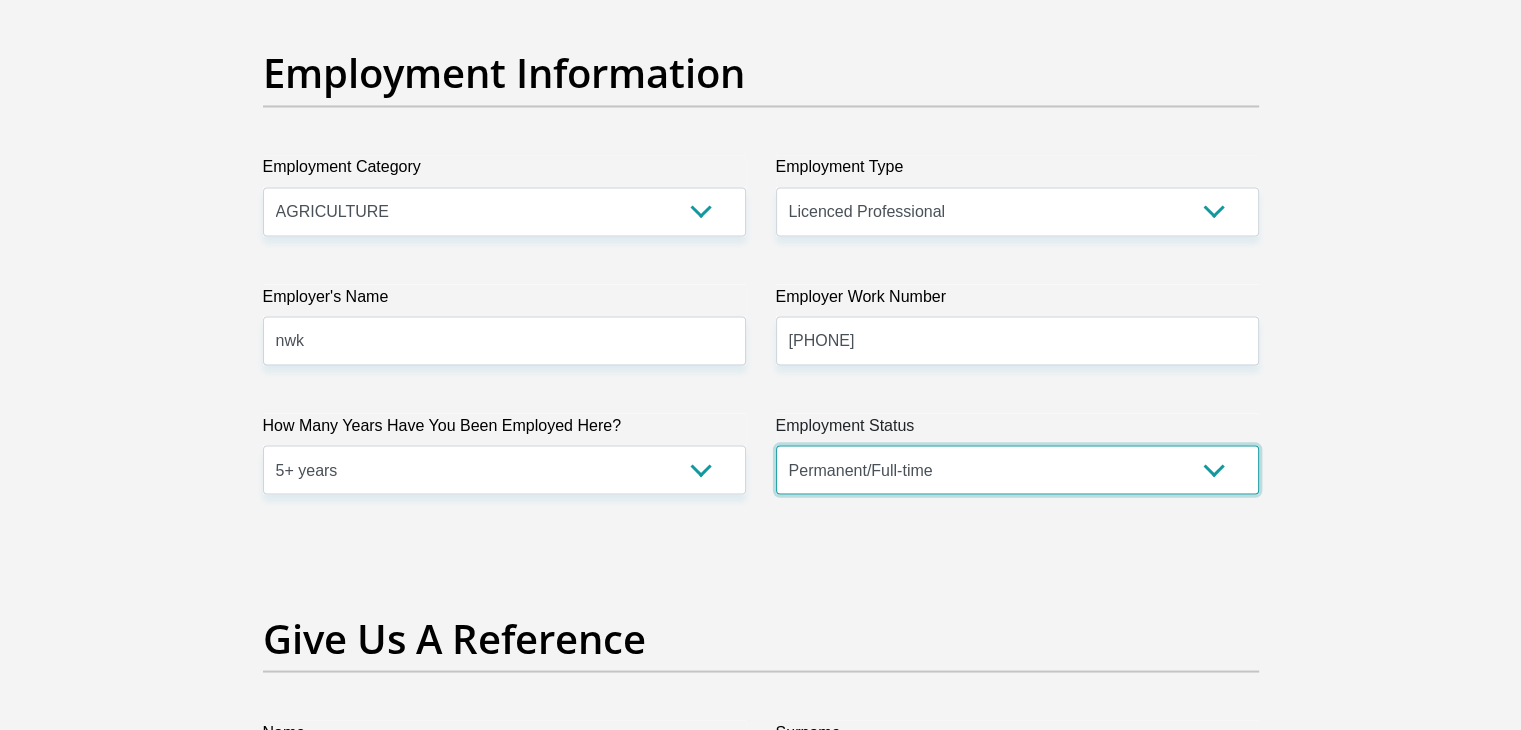click on "Permanent/Full-time
Part-time/Casual
Contract Worker
Self-Employed
Housewife
Retired
Student
Medically Boarded
Disability
Unemployed" at bounding box center (1017, 469) 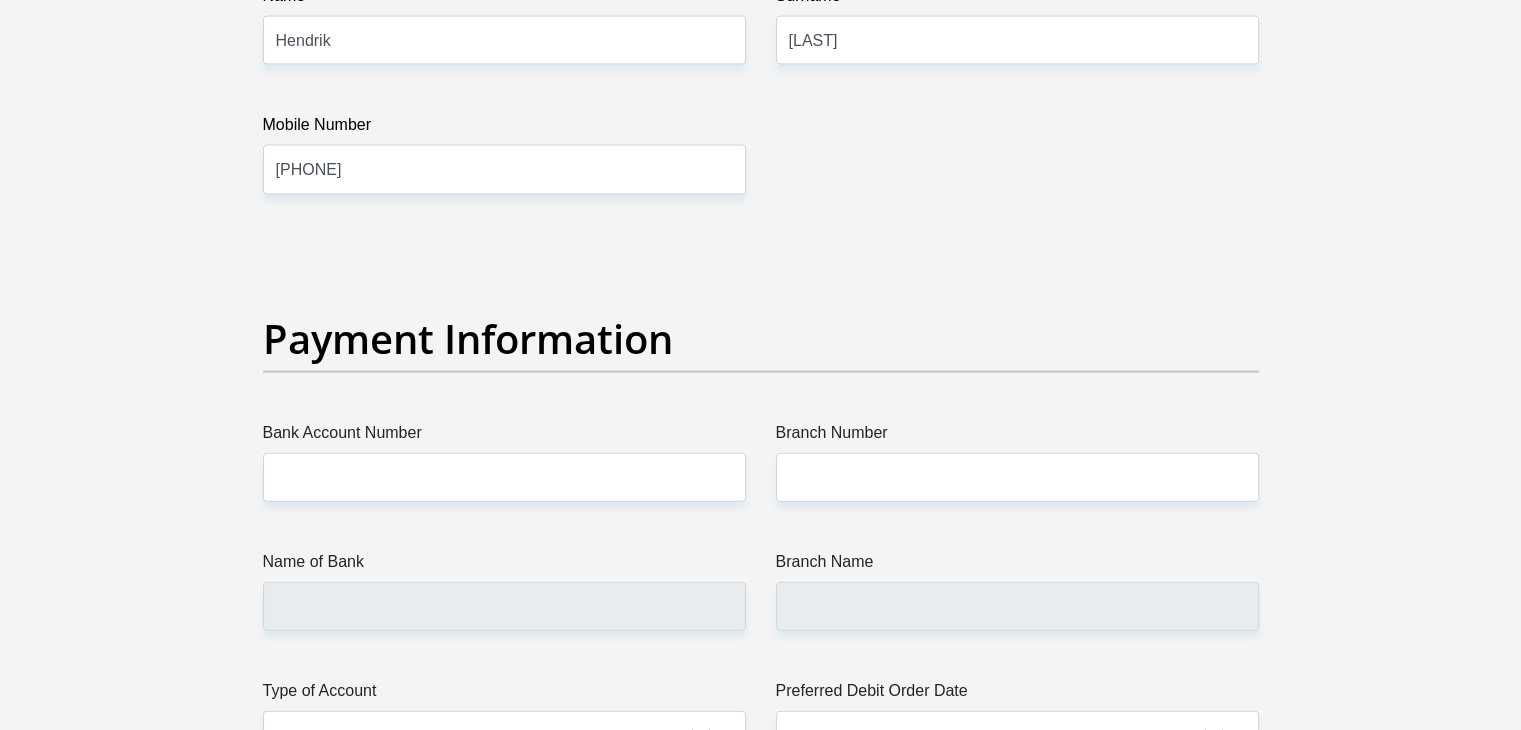 scroll, scrollTop: 4600, scrollLeft: 0, axis: vertical 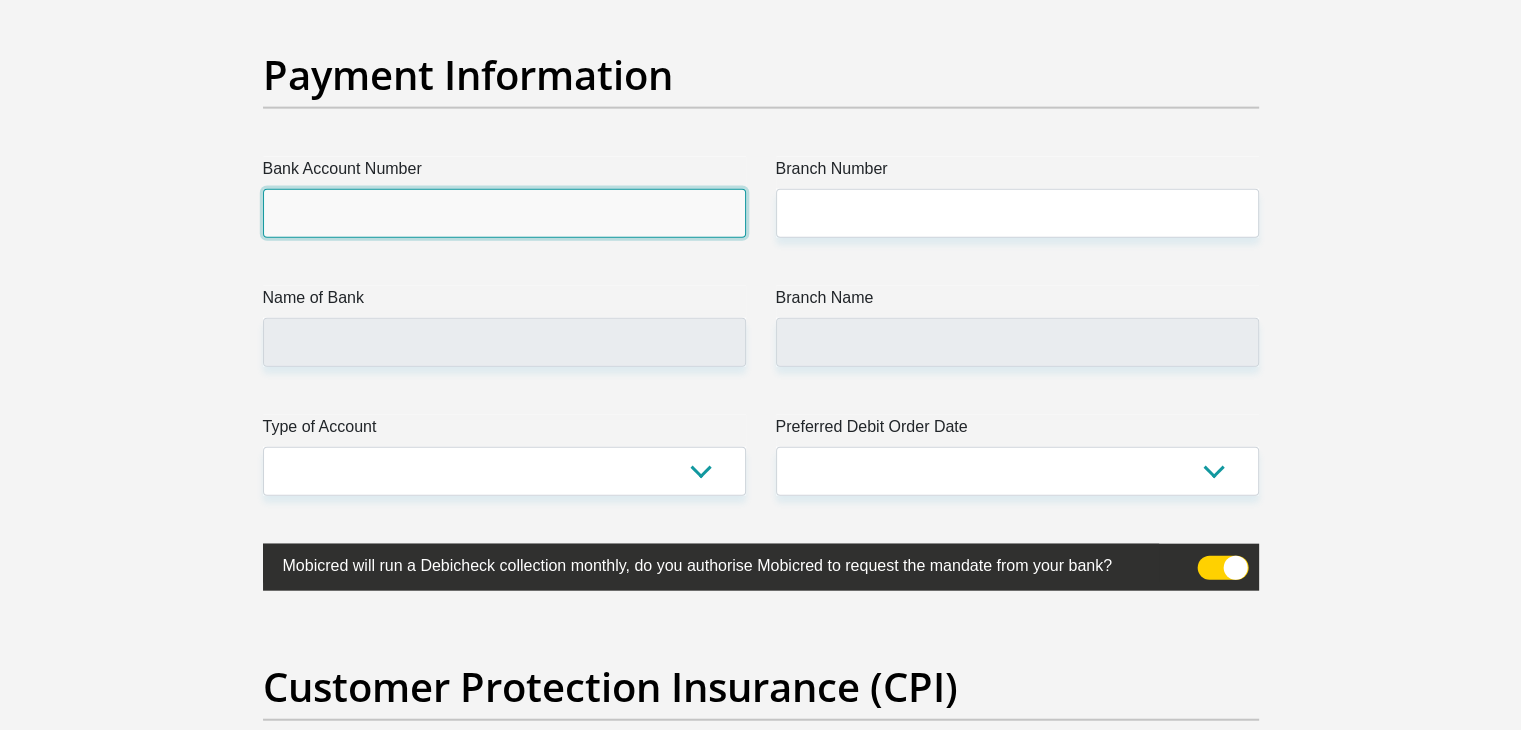 click on "Bank Account Number" at bounding box center [504, 213] 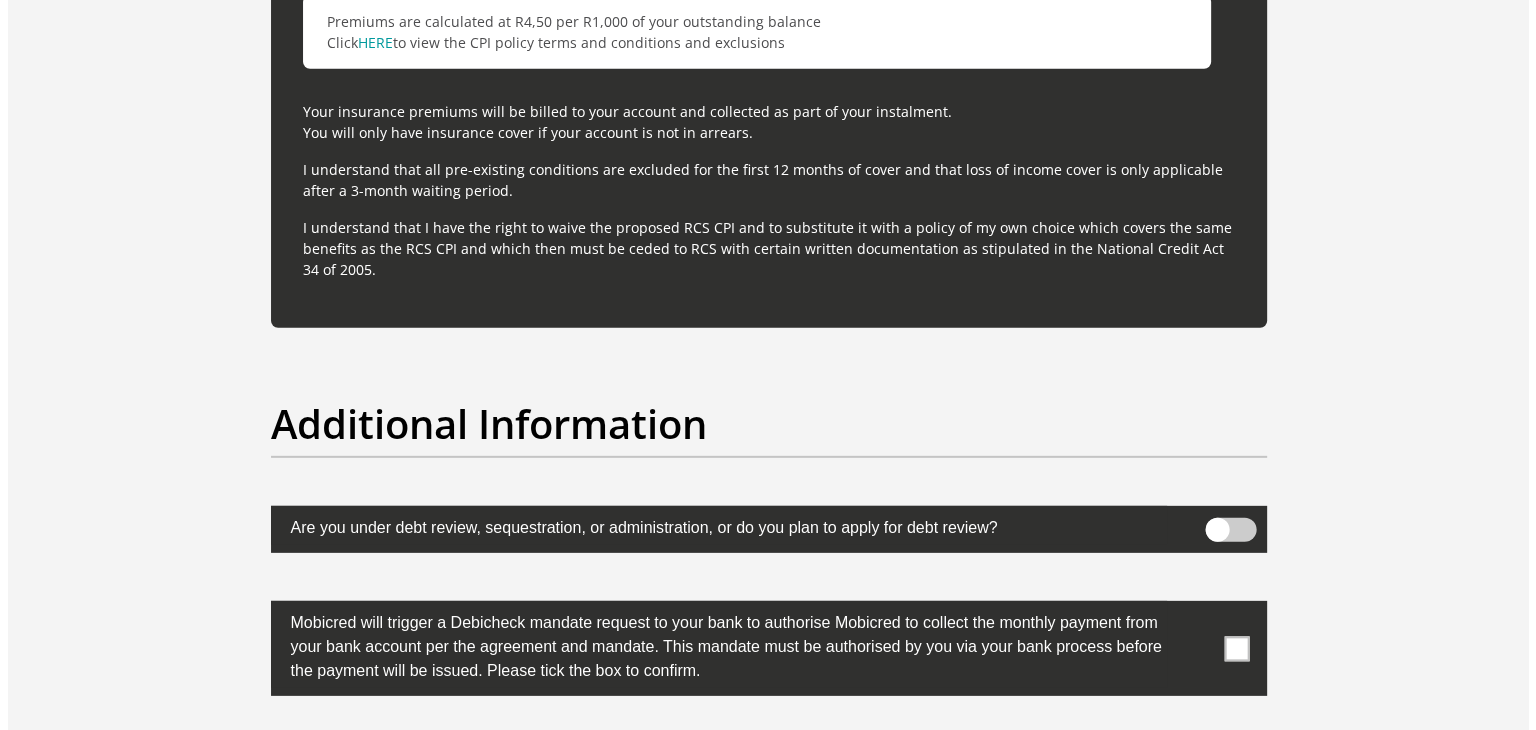 scroll, scrollTop: 6000, scrollLeft: 0, axis: vertical 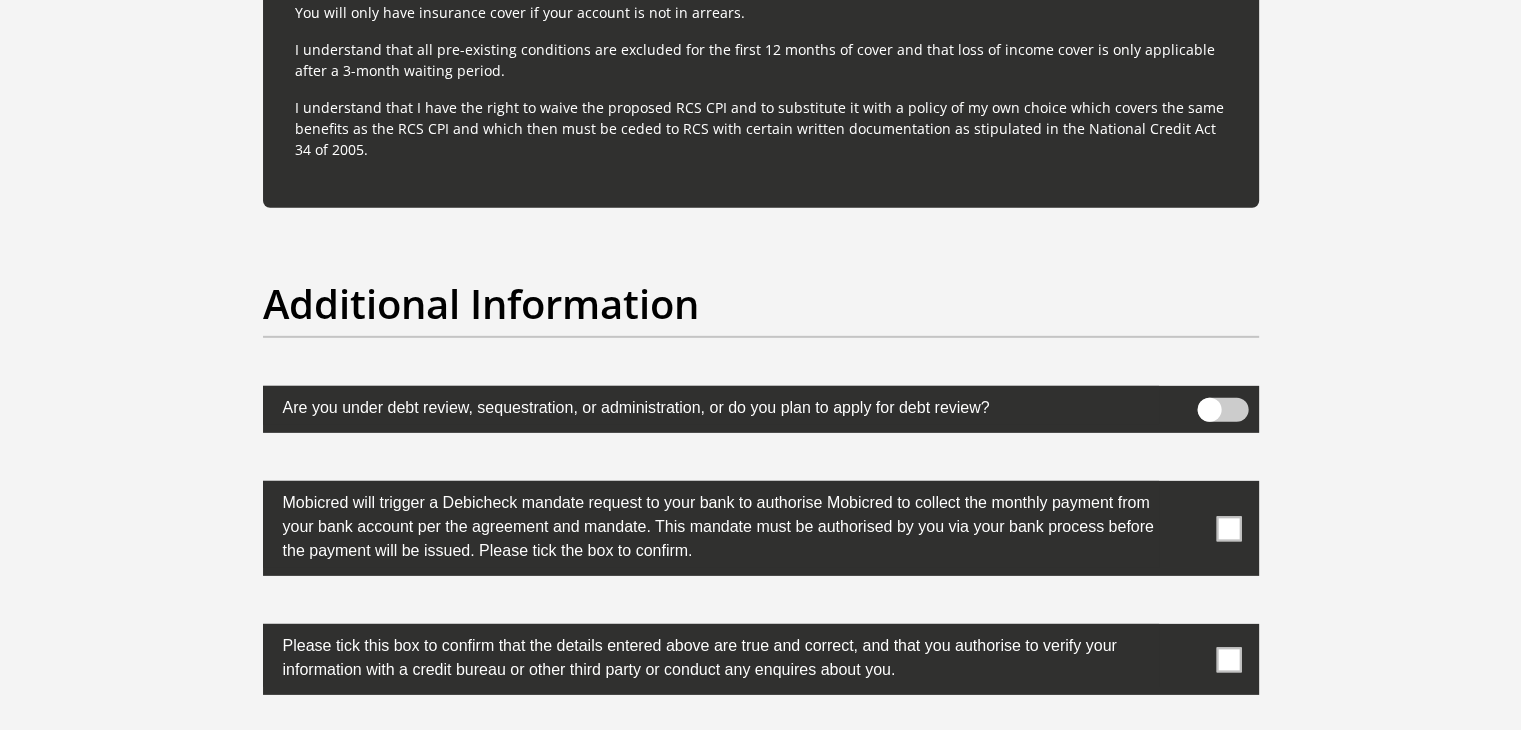 click at bounding box center (1222, 410) 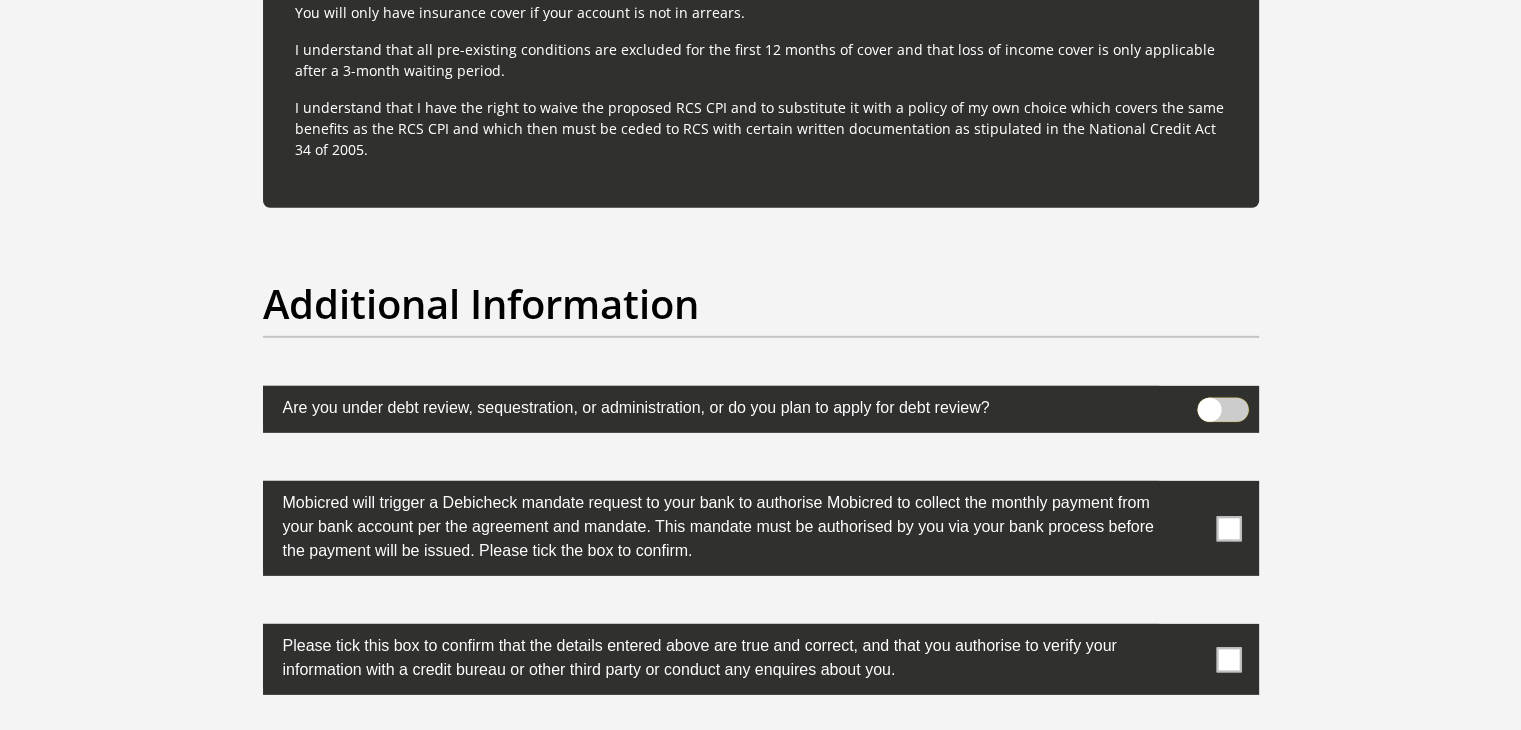click at bounding box center (1209, 403) 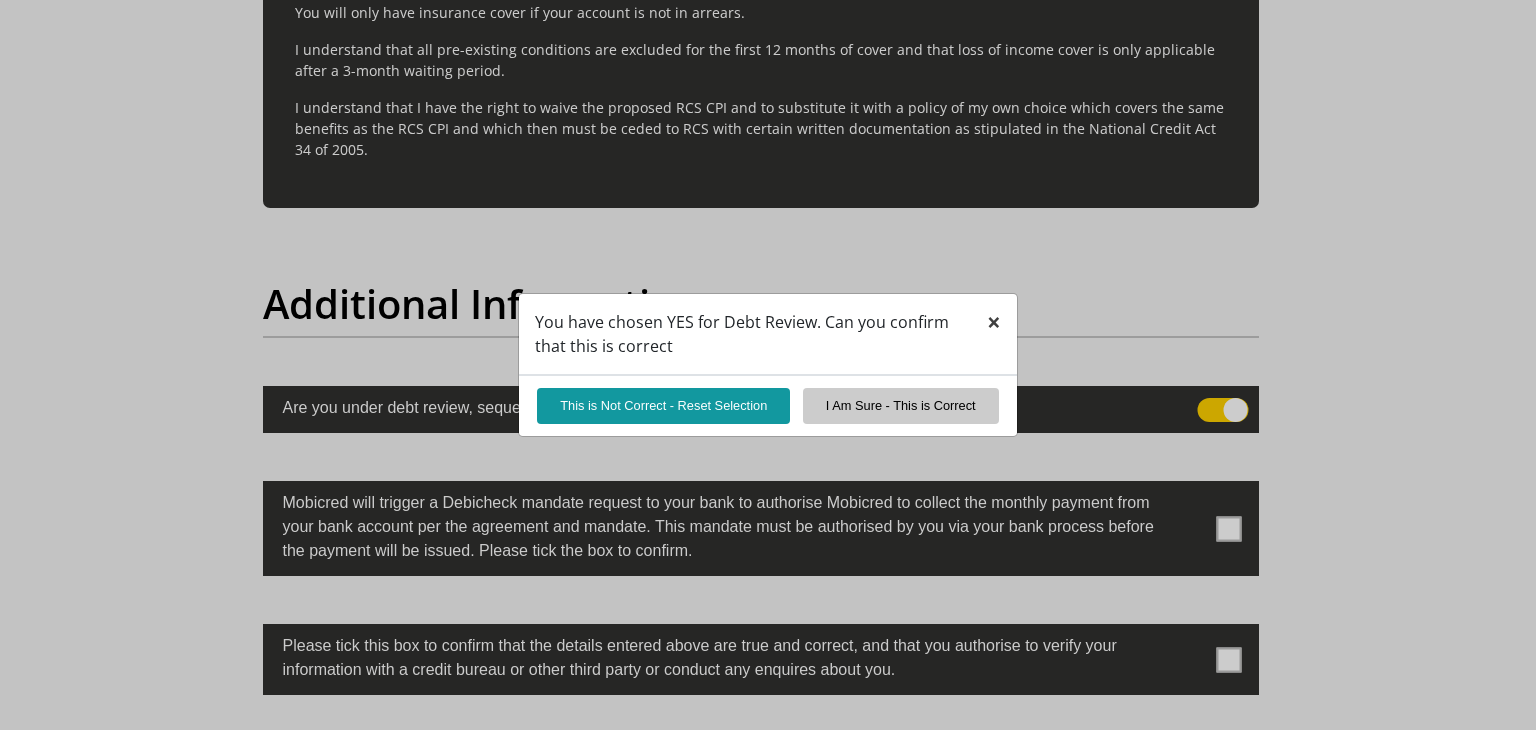 click on "×" at bounding box center [994, 321] 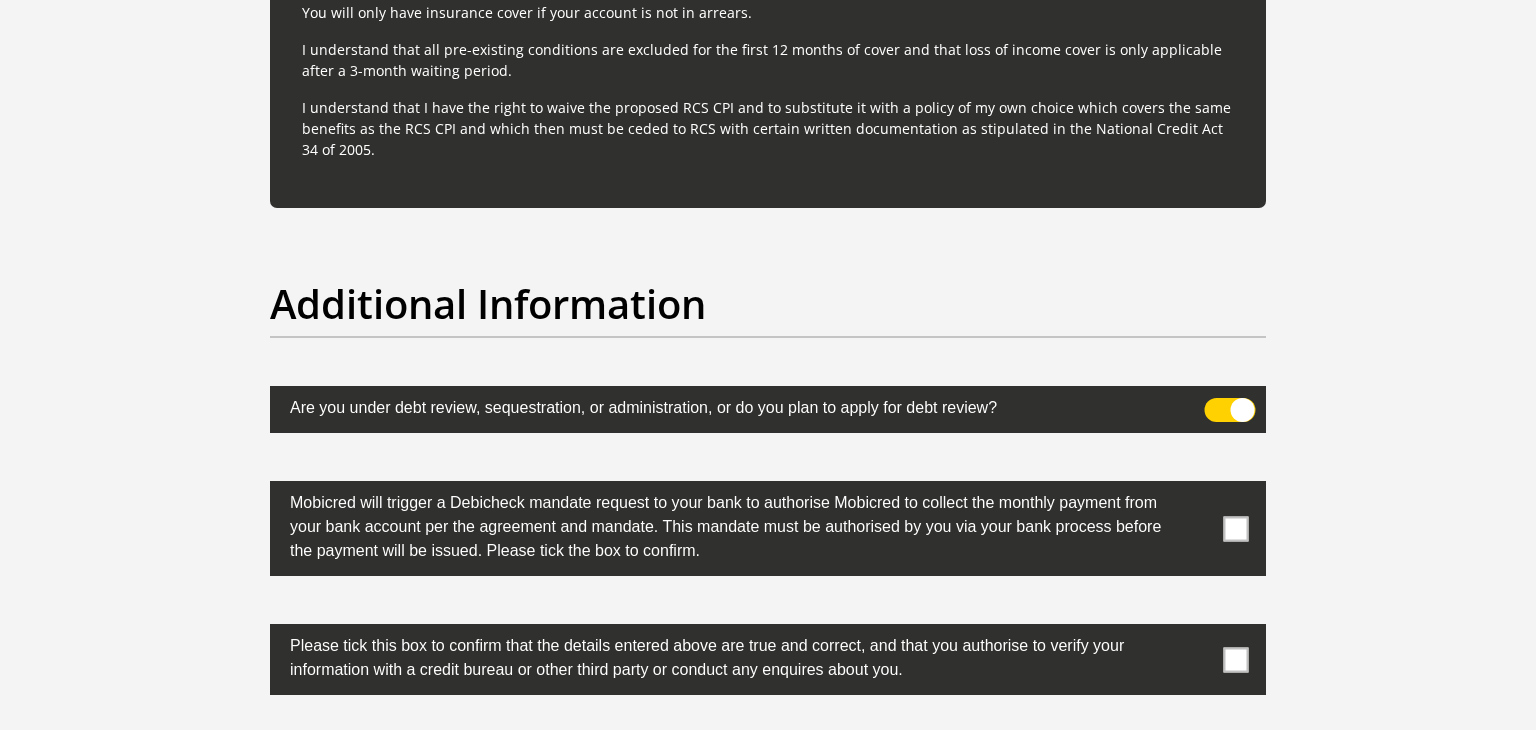click at bounding box center (768, 409) 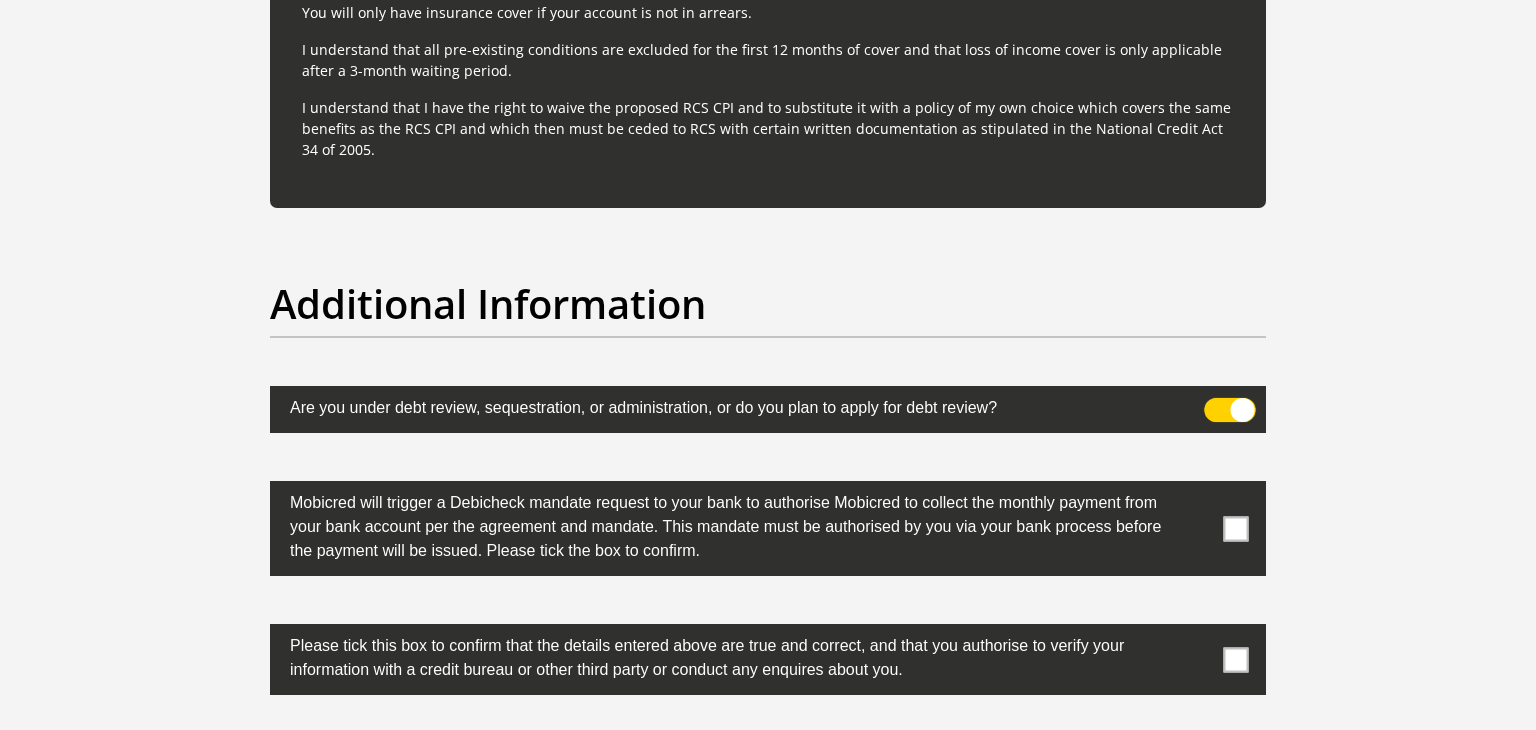 click at bounding box center [1216, 403] 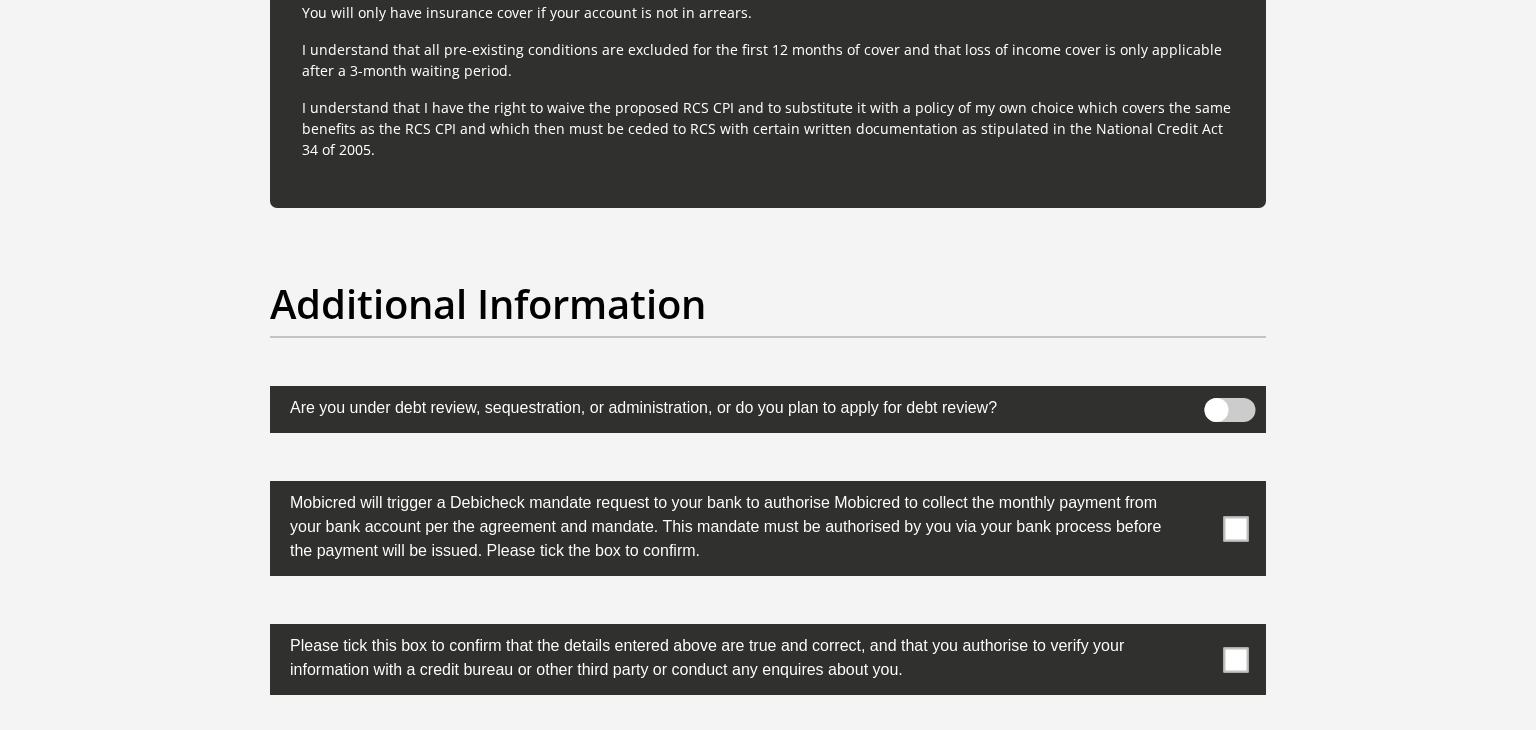 click on "Additional Information" at bounding box center [768, 304] 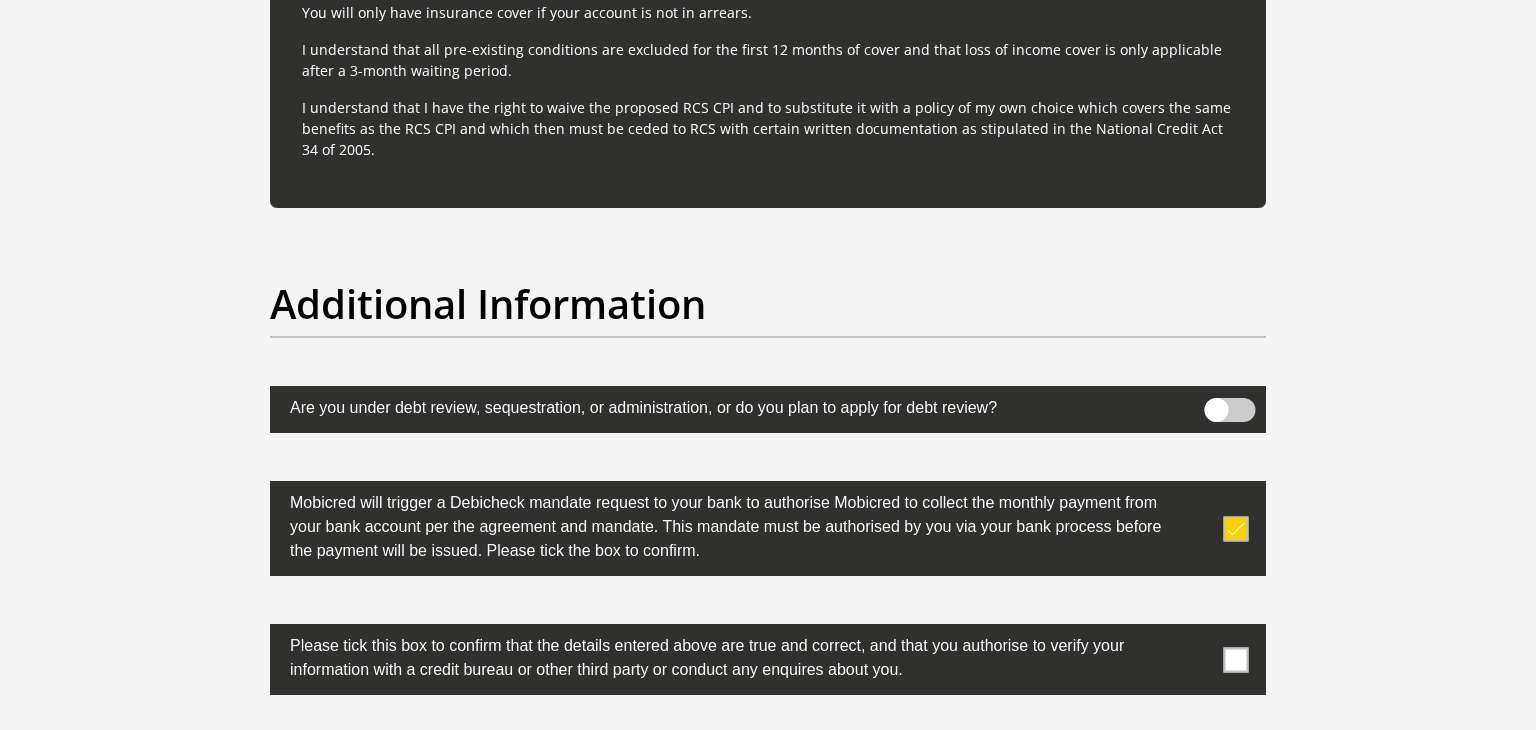 click at bounding box center [1236, 659] 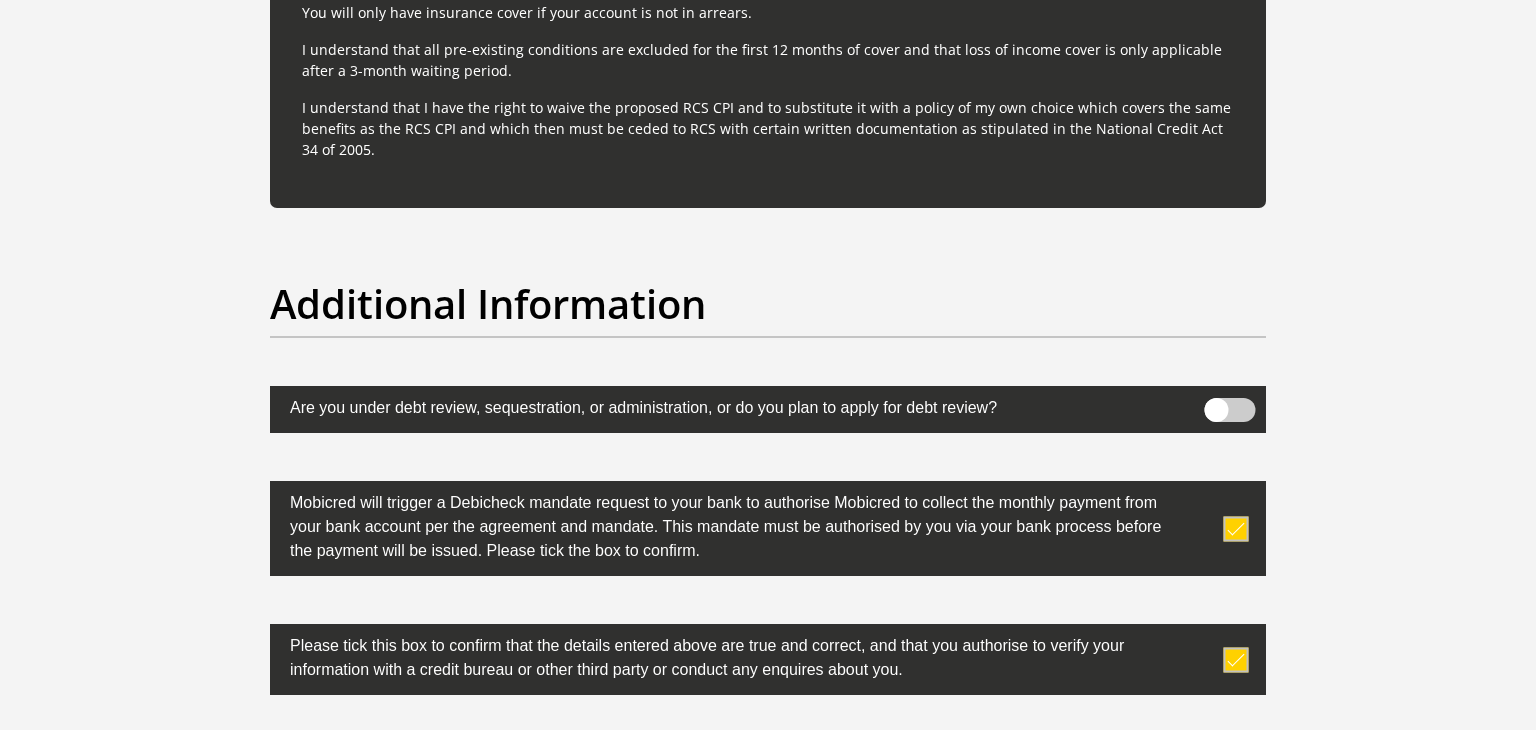 click on "Personal Details
Title
Mr
Ms
Mrs
Dr
Other
First Name
Hendrik
Surname
Gagiano
ID Number
6901245030088
Please input valid ID number
Race
Black
Coloured
Indian
White
Other
Contact Number
0825751450
Please input valid contact number" at bounding box center [768, -2427] 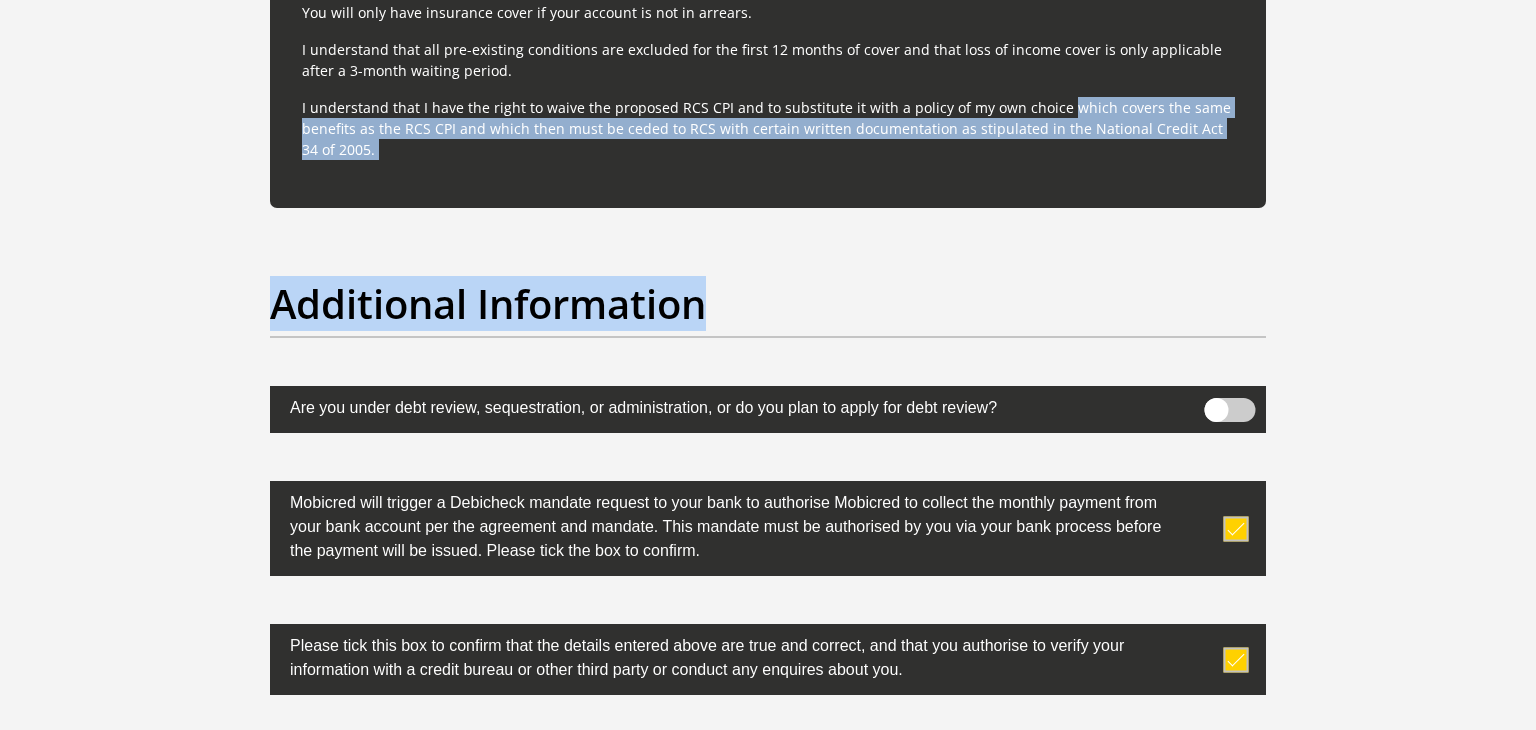 drag, startPoint x: 1019, startPoint y: 89, endPoint x: 1038, endPoint y: 259, distance: 171.05847 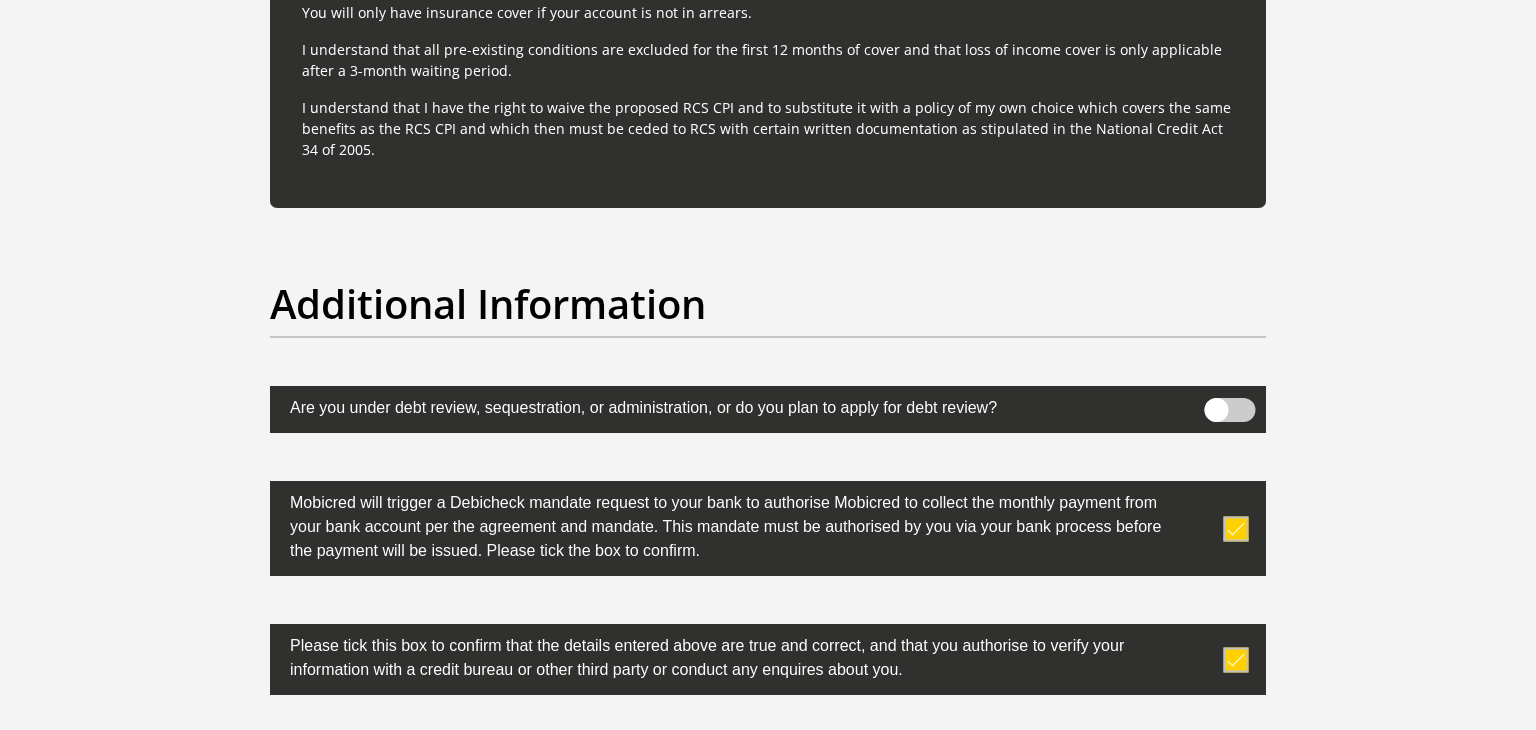 click on "Title
Mr
Ms
Mrs
Dr
Other
First Name
Hendrik
Surname
Gagiano
ID Number
6901245030088
Please input valid ID number
Race
Black
Coloured
Indian
White
Other
Contact Number
0825751450
Please input valid contact number
Nationality
South Africa
Afghanistan
Aland Islands  Albania  Algeria" at bounding box center (768, -2433) 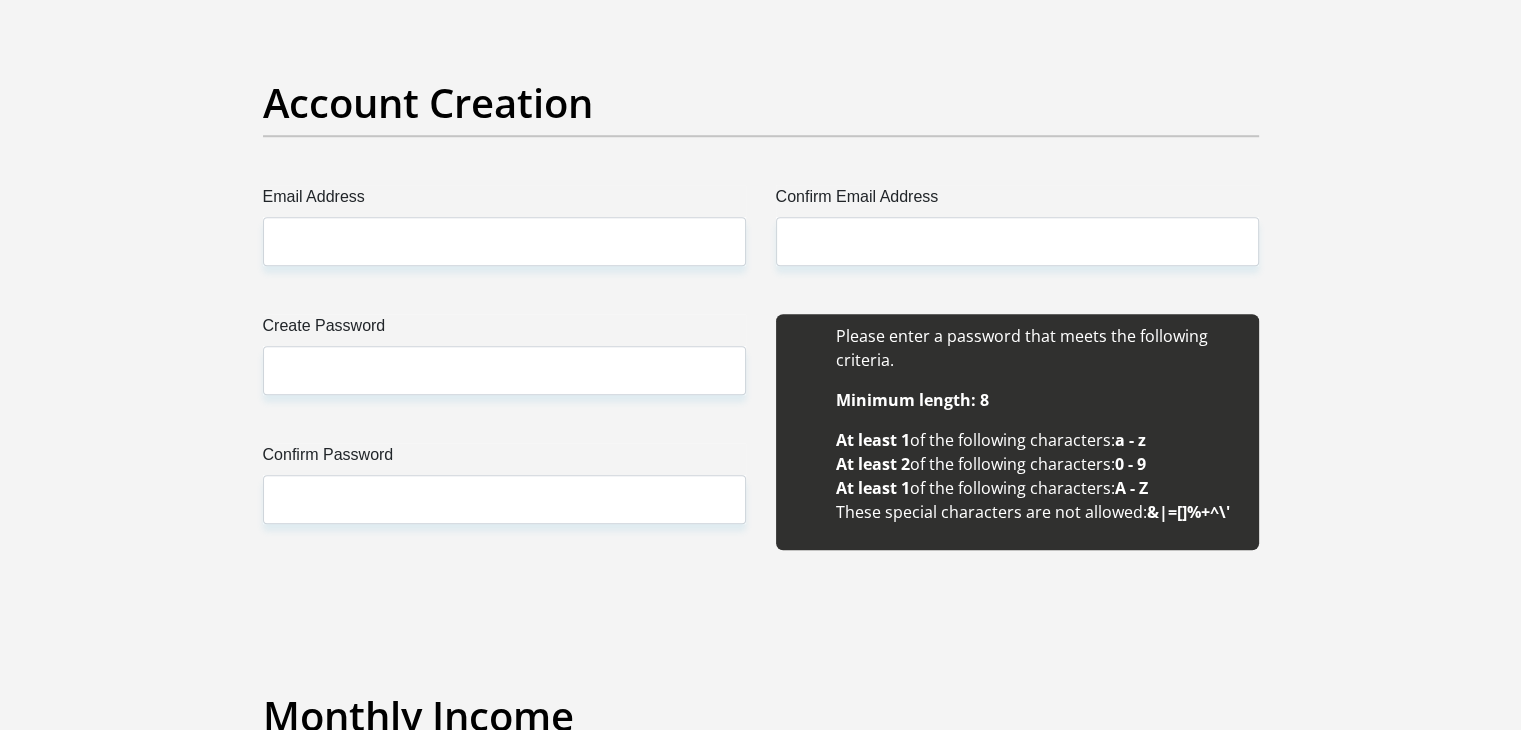 scroll, scrollTop: 1641, scrollLeft: 0, axis: vertical 